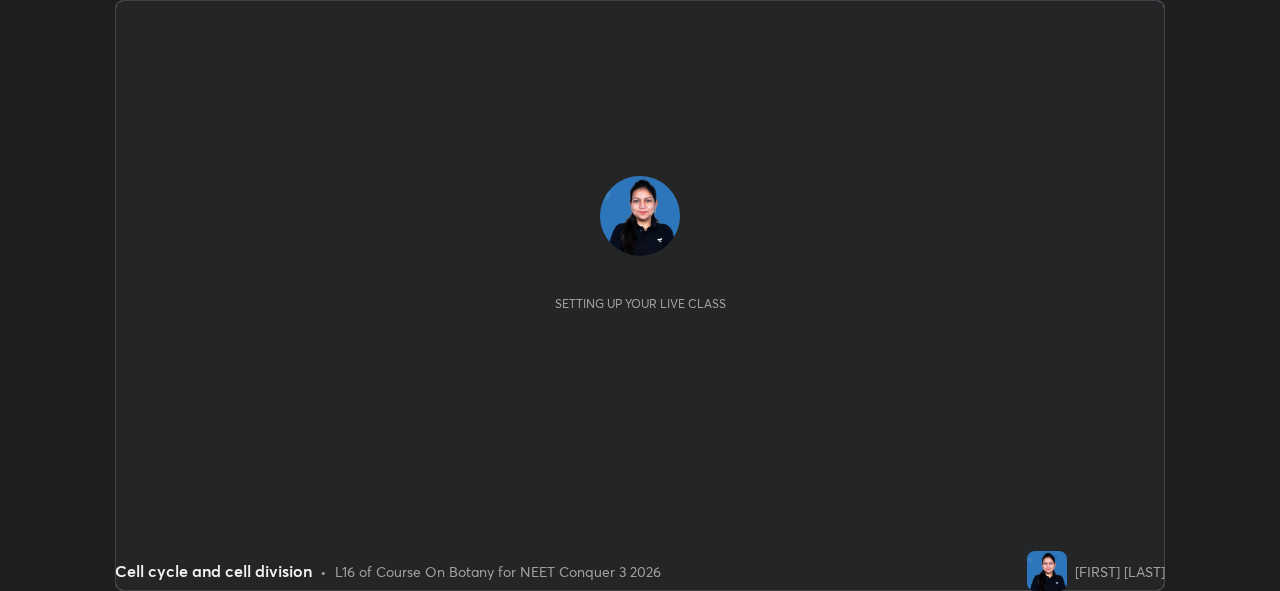 scroll, scrollTop: 0, scrollLeft: 0, axis: both 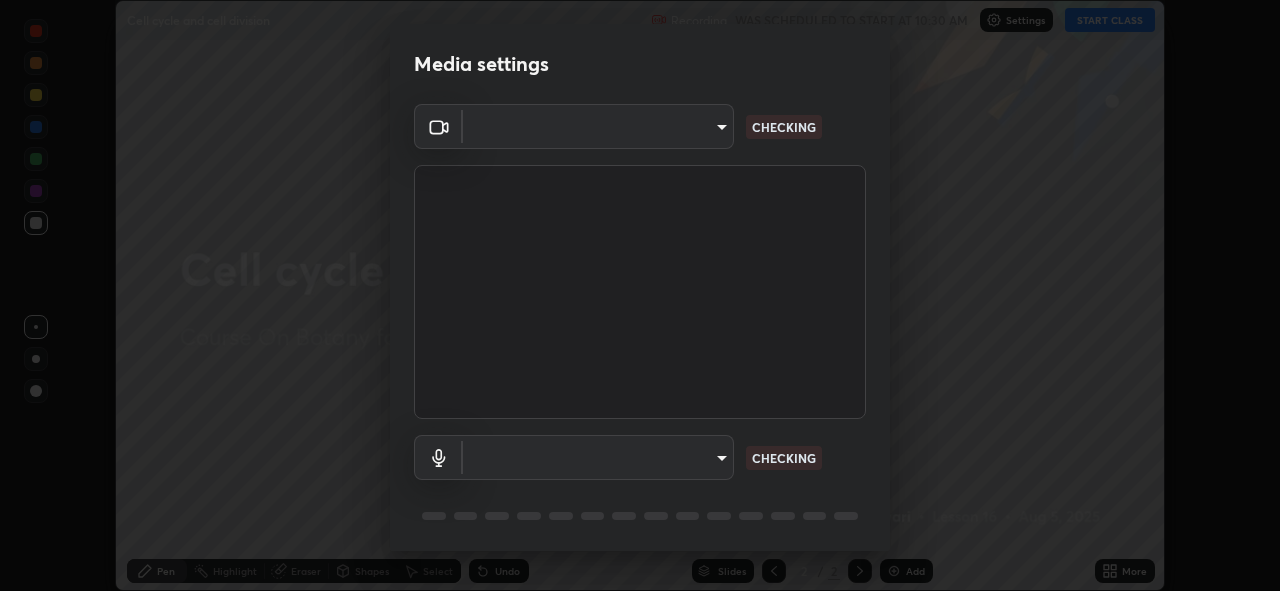 type on "f998bc4046c61b158ae604da705546672abda0c1808058386527230685057052" 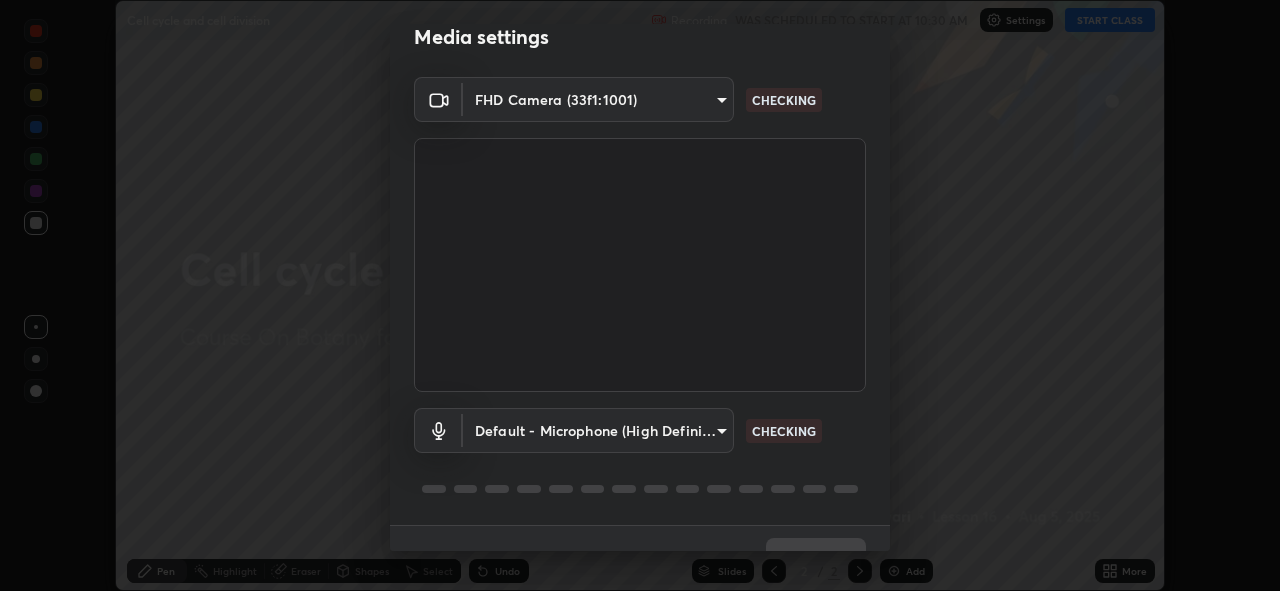 scroll, scrollTop: 45, scrollLeft: 0, axis: vertical 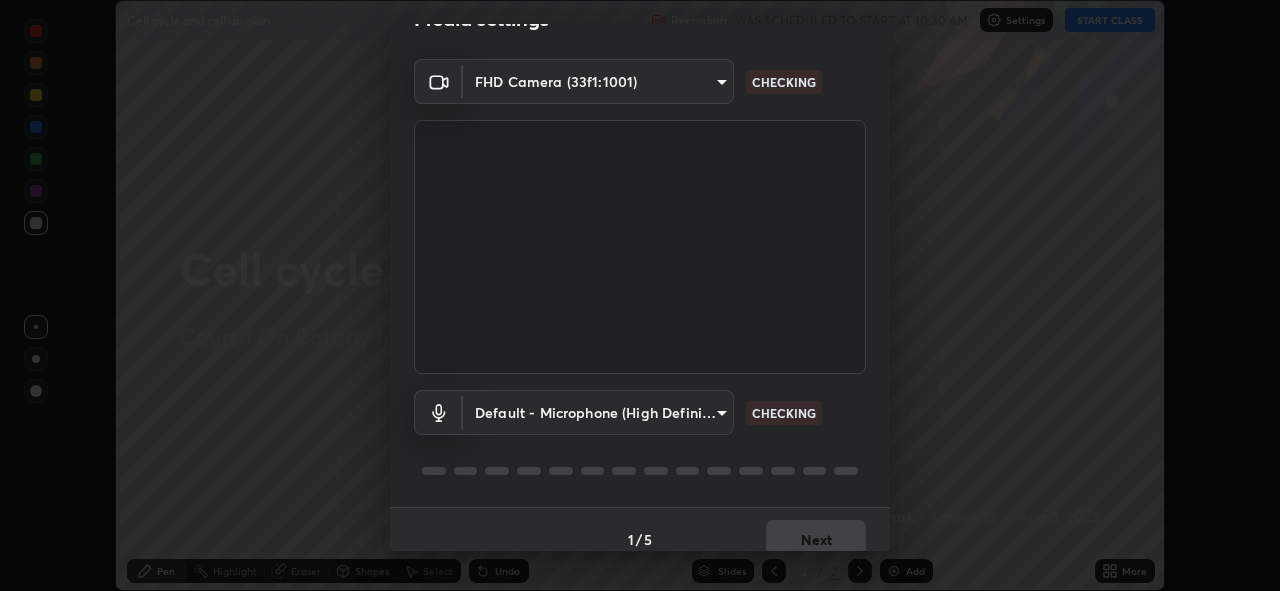 click on "1 / 5 Next" at bounding box center (640, 539) 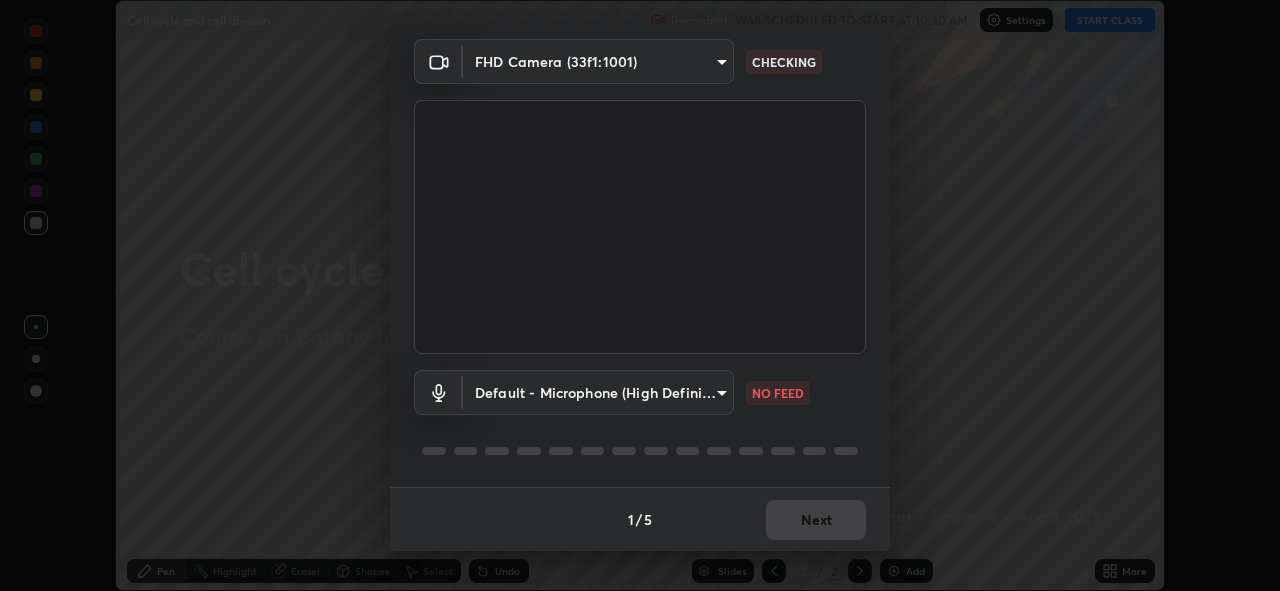 click on "Erase all Cell cycle and cell division Recording WAS SCHEDULED TO START AT  10:30 AM Settings START CLASS Setting up your live class Cell cycle and cell division • L16 of Course On Botany for NEET Conquer 3 2026 [FIRST] [LAST] Pen Highlight Eraser Shapes Select Undo Slides 2 / 2 Add More No doubts shared Encourage your learners to ask a doubt for better clarity Report an issue Reason for reporting Buffering Chat not working Audio - Video sync issue Educator video quality low ​ Attach an image Report Media settings FHD Camera (33f1:1001) f998bc4046c61b158ae604da705546672abda0c1808058386527230685057052 CHECKING Default - Microphone (High Definition Audio Device) default NO FEED 1 / 5 Next" at bounding box center (640, 295) 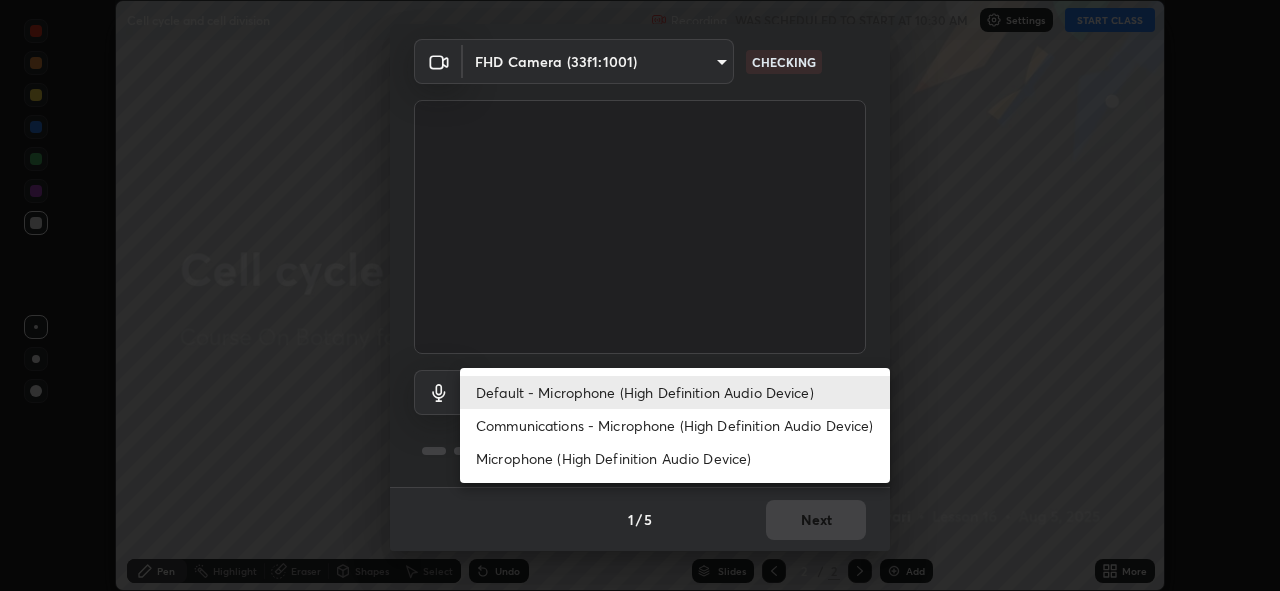 click on "Communications - Microphone (High Definition Audio Device)" at bounding box center (675, 425) 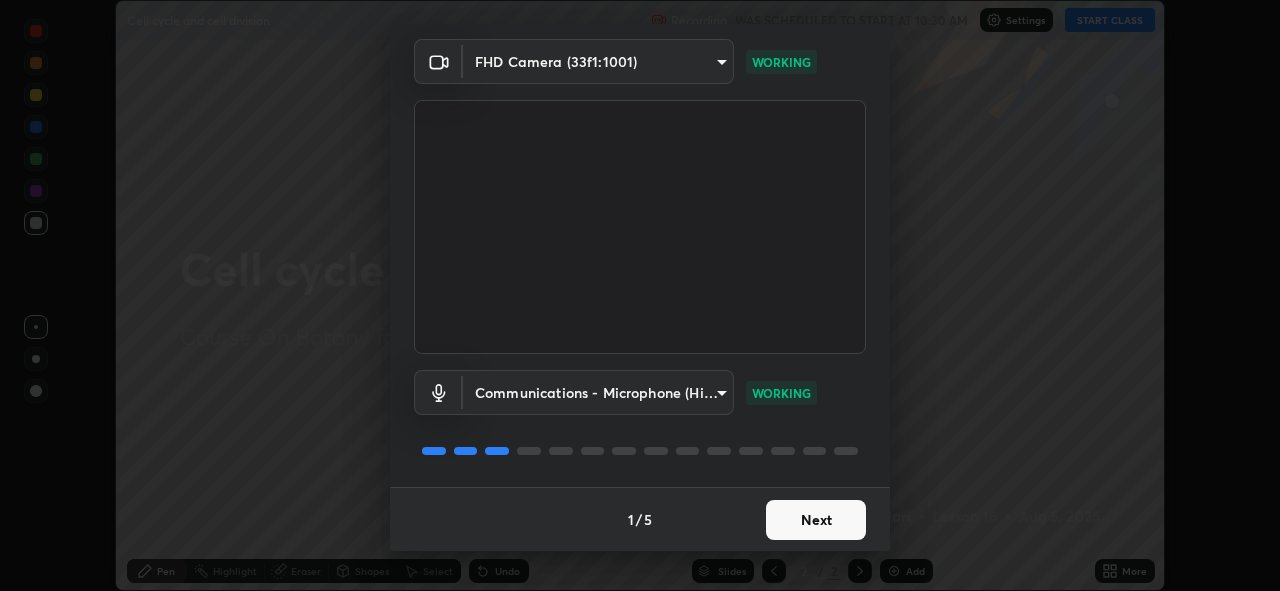 click on "Next" at bounding box center (816, 520) 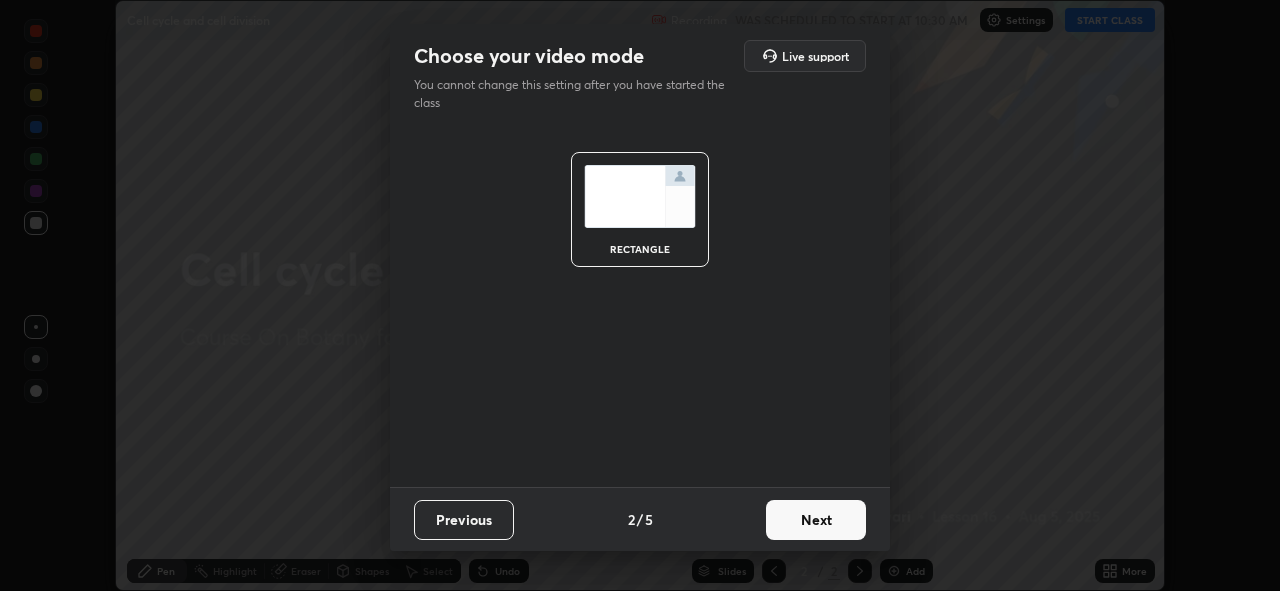 scroll, scrollTop: 0, scrollLeft: 0, axis: both 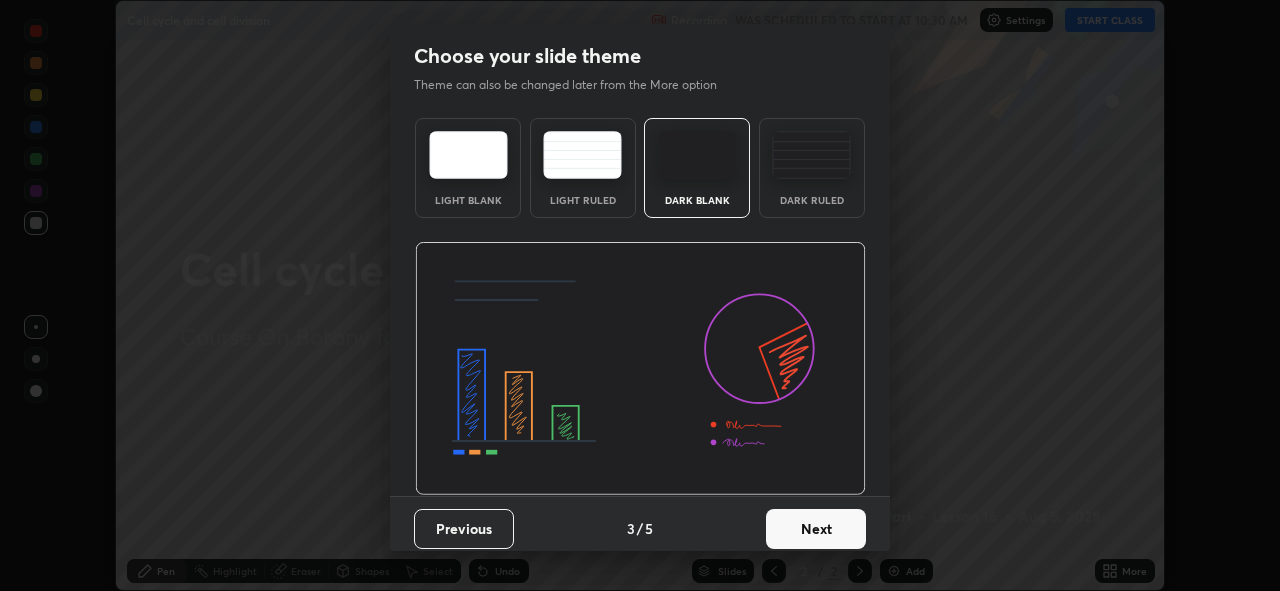 click on "Next" at bounding box center [816, 529] 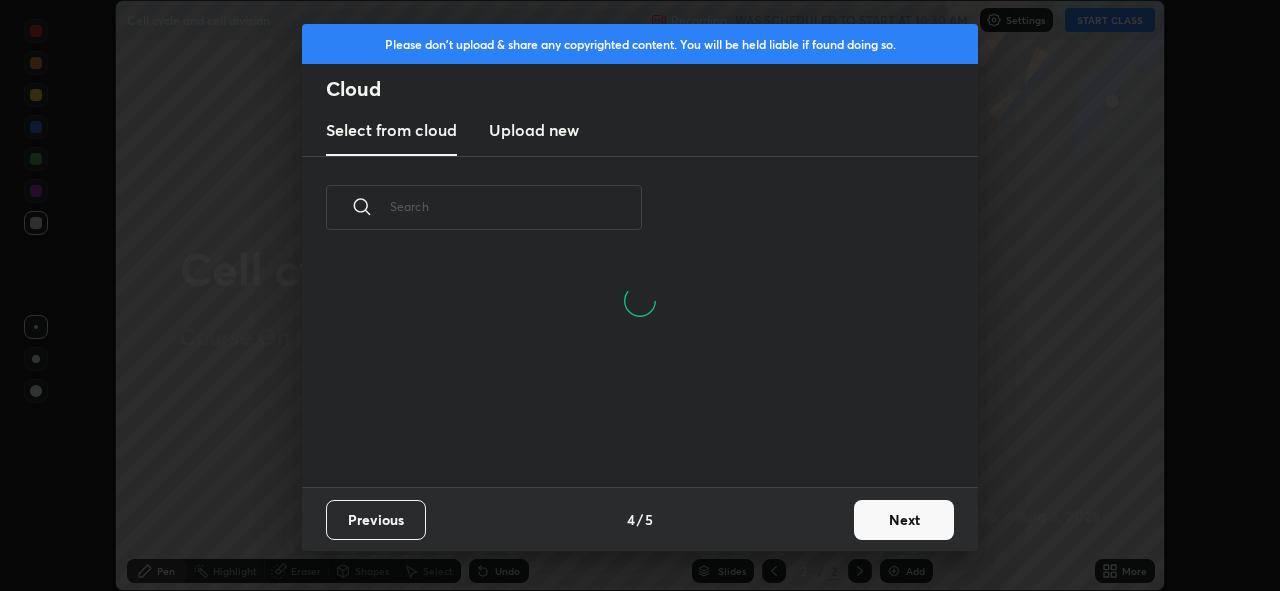 click on "Next" at bounding box center [904, 520] 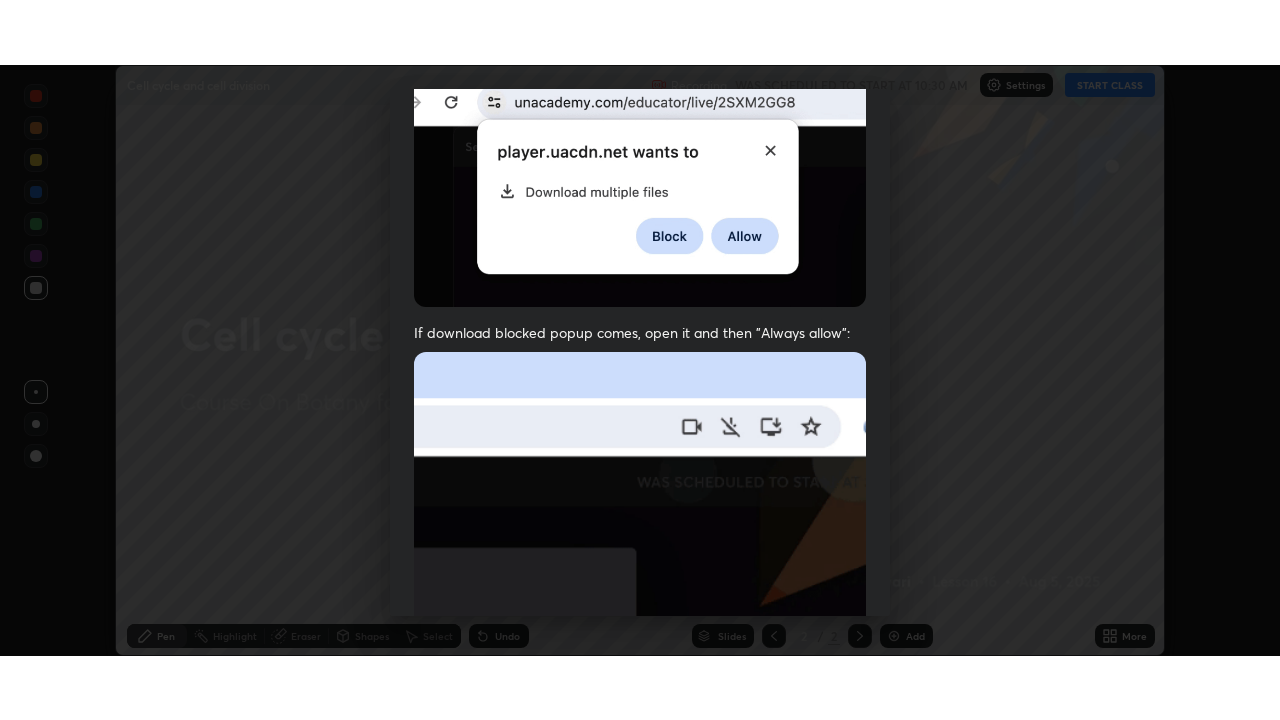 scroll, scrollTop: 473, scrollLeft: 0, axis: vertical 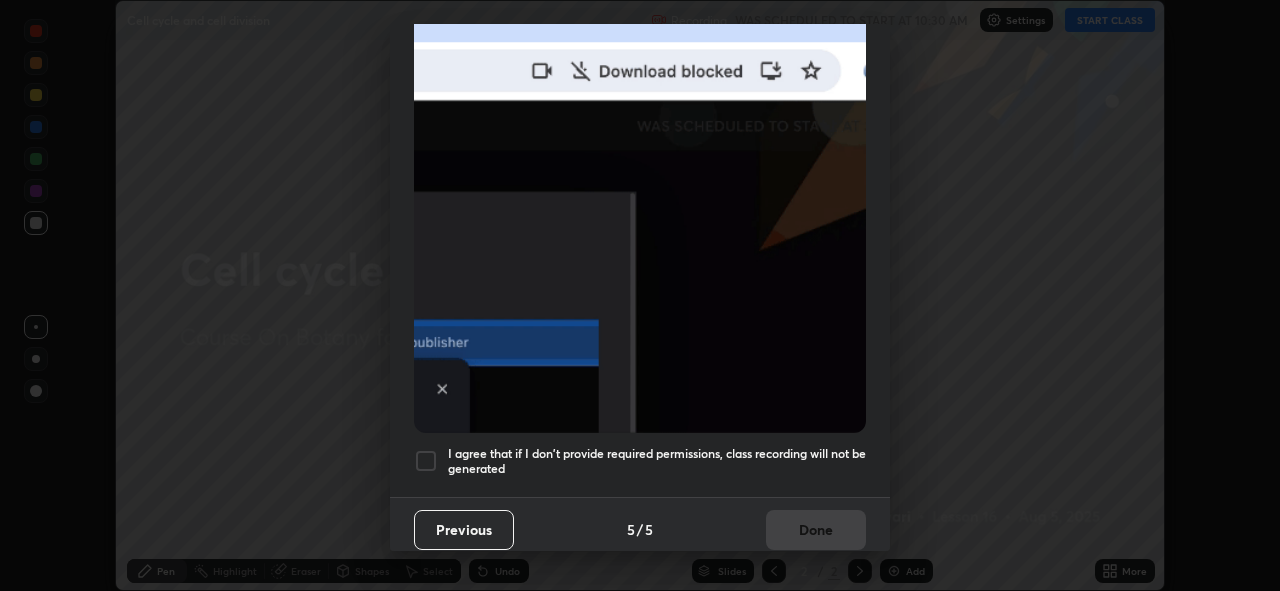click at bounding box center [426, 461] 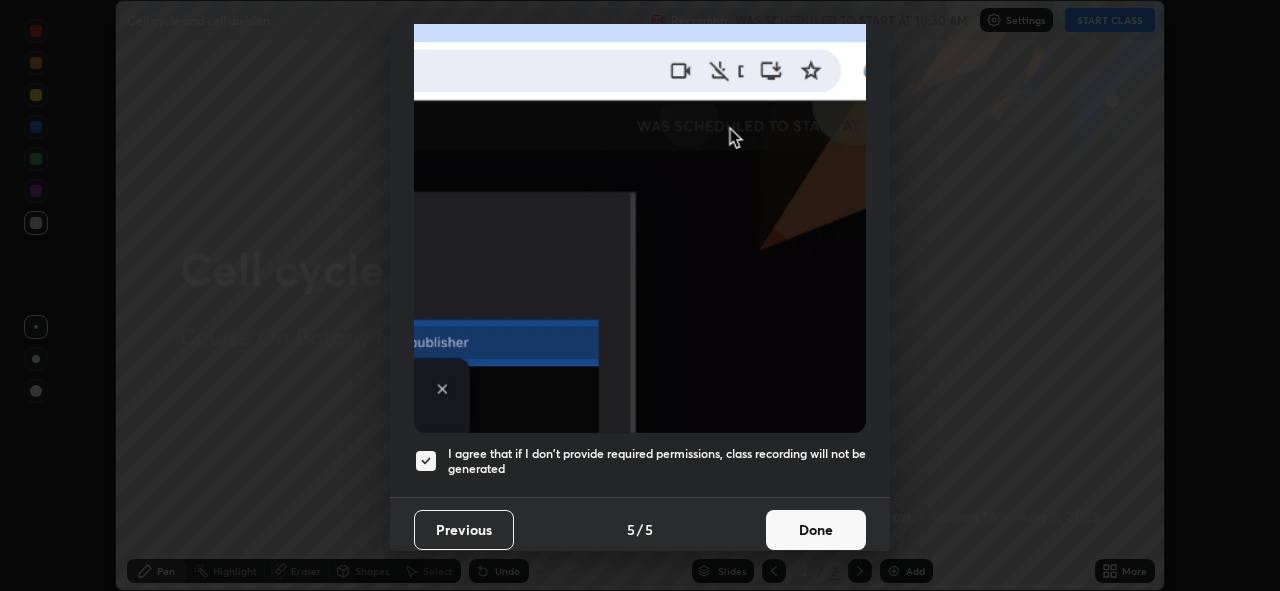 click on "Done" at bounding box center [816, 530] 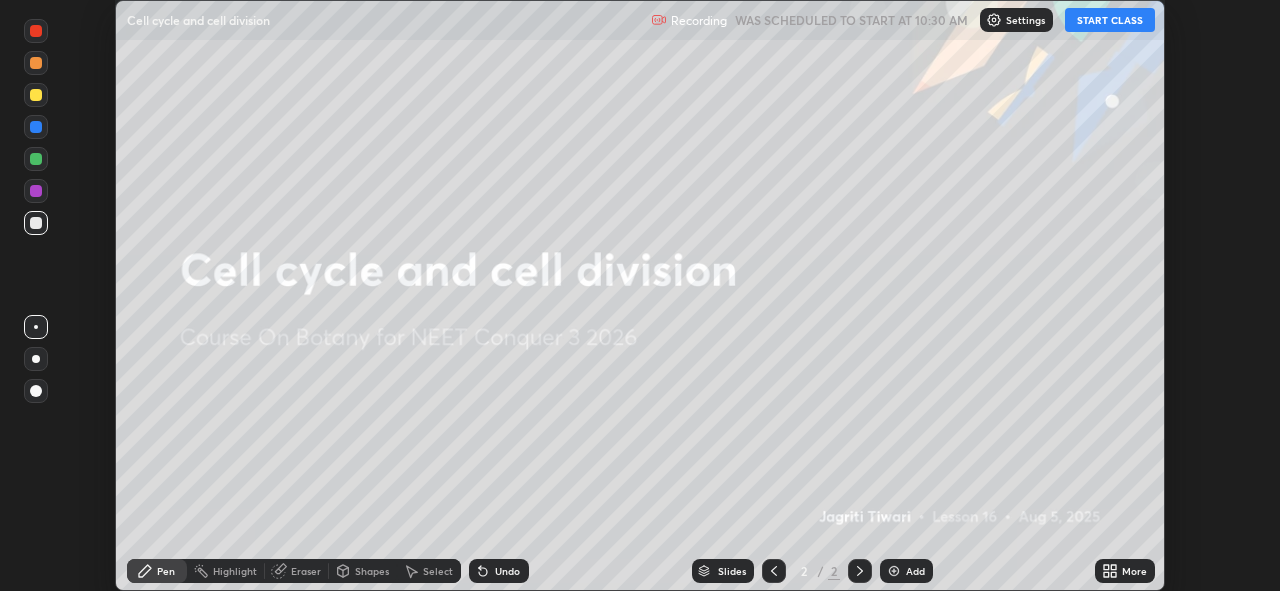 click on "START CLASS" at bounding box center [1110, 20] 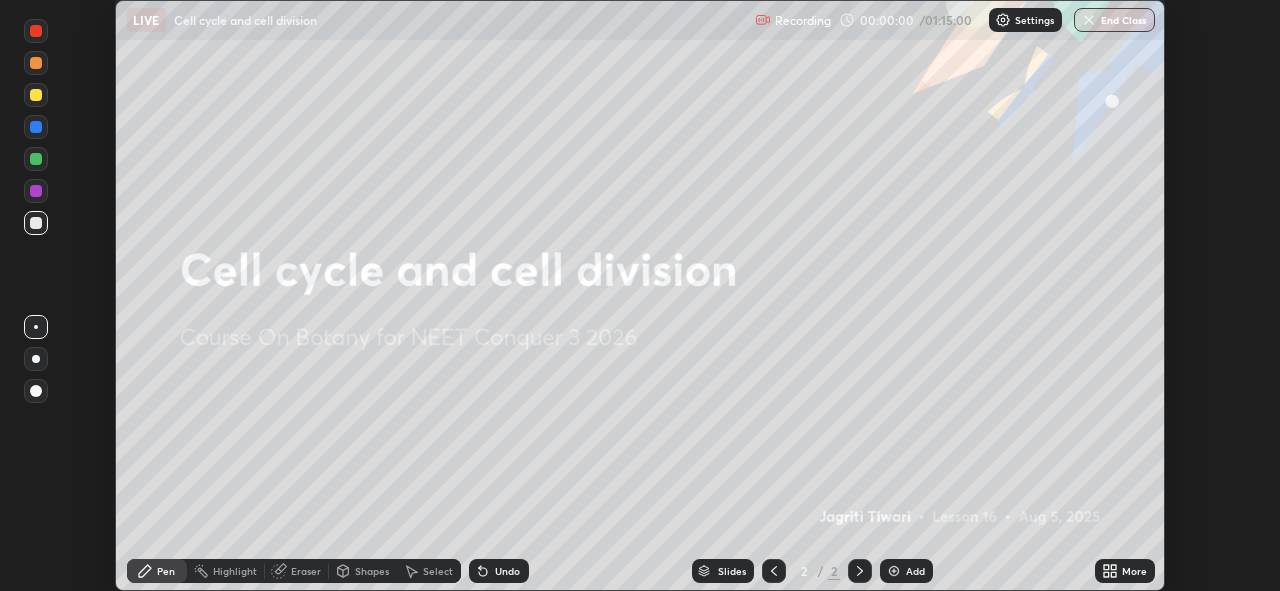 click on "More" at bounding box center (1134, 571) 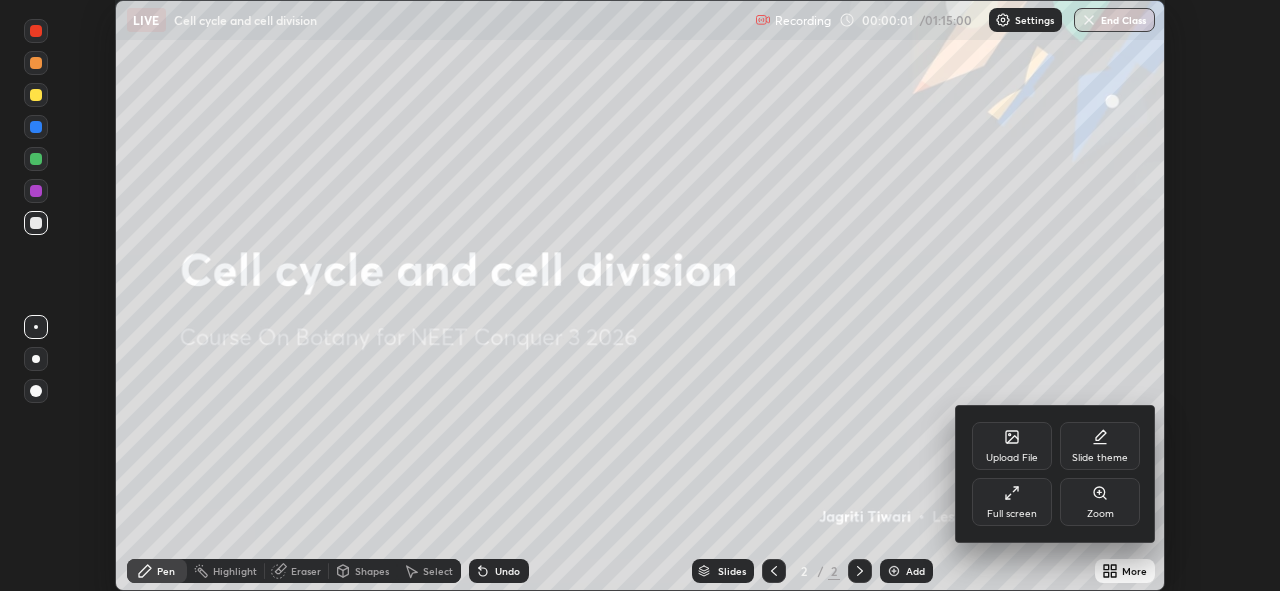 click on "Full screen" at bounding box center [1012, 502] 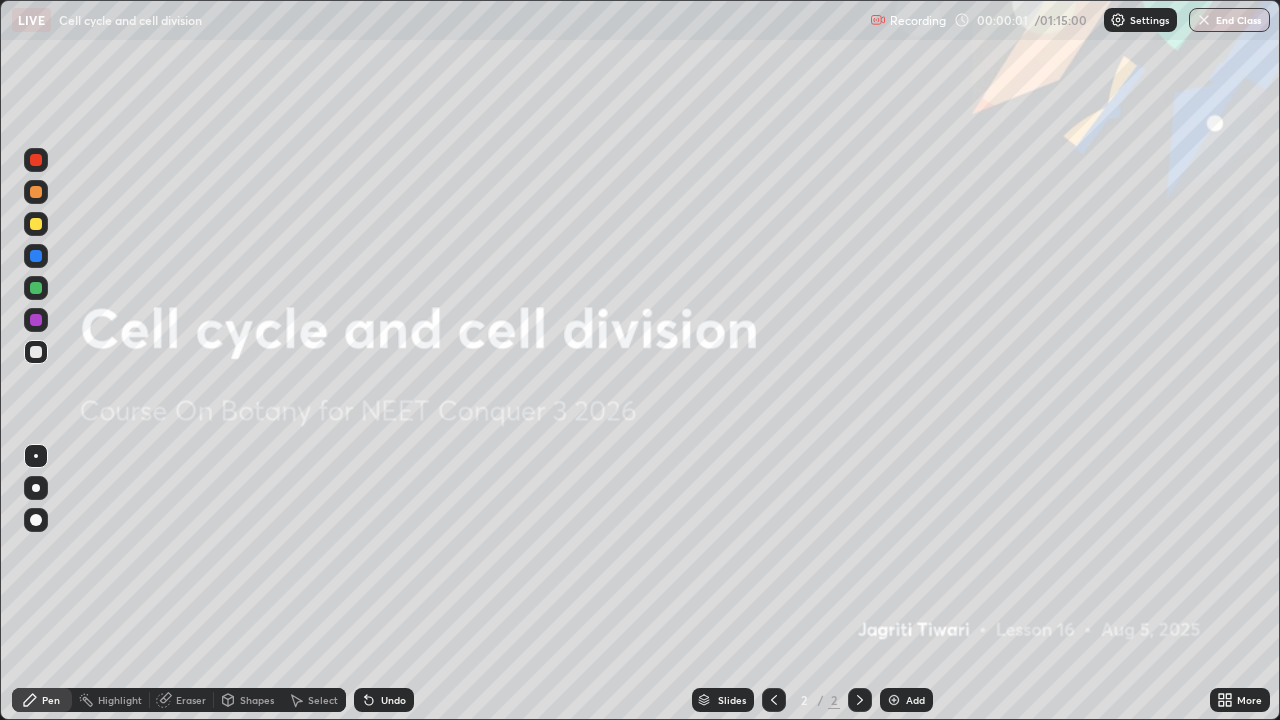 scroll, scrollTop: 99280, scrollLeft: 98720, axis: both 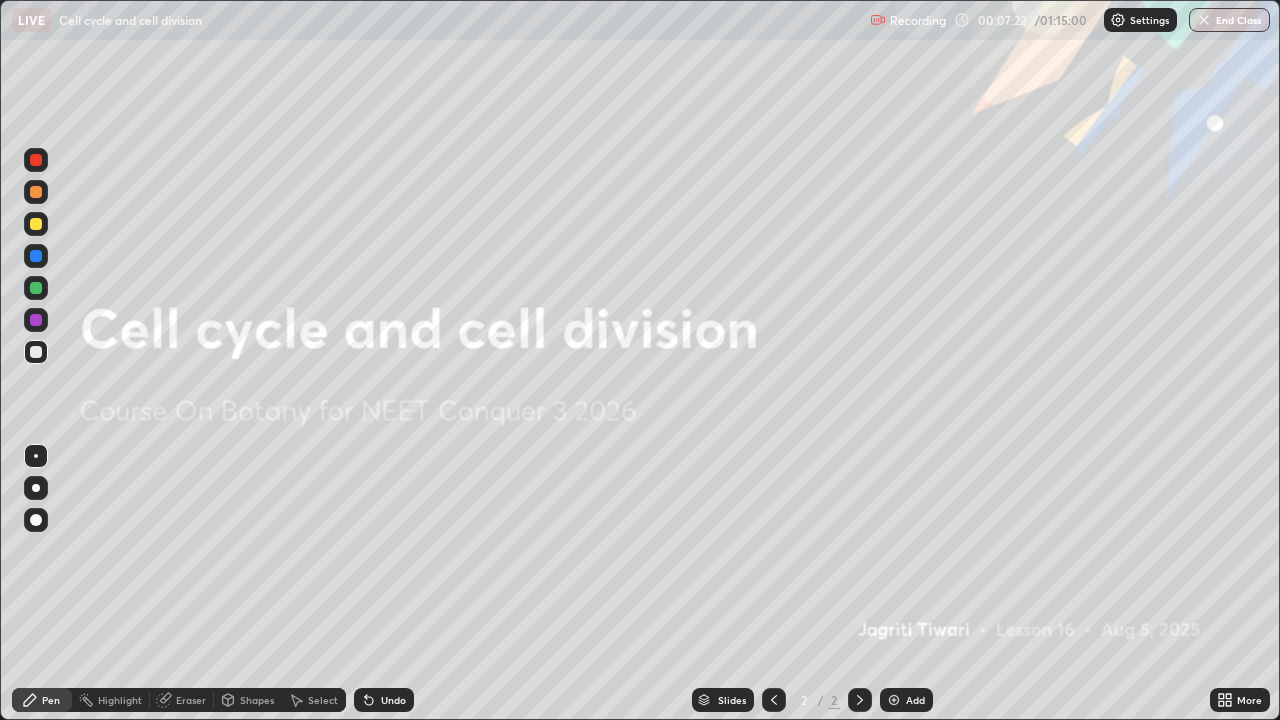 click at bounding box center [894, 700] 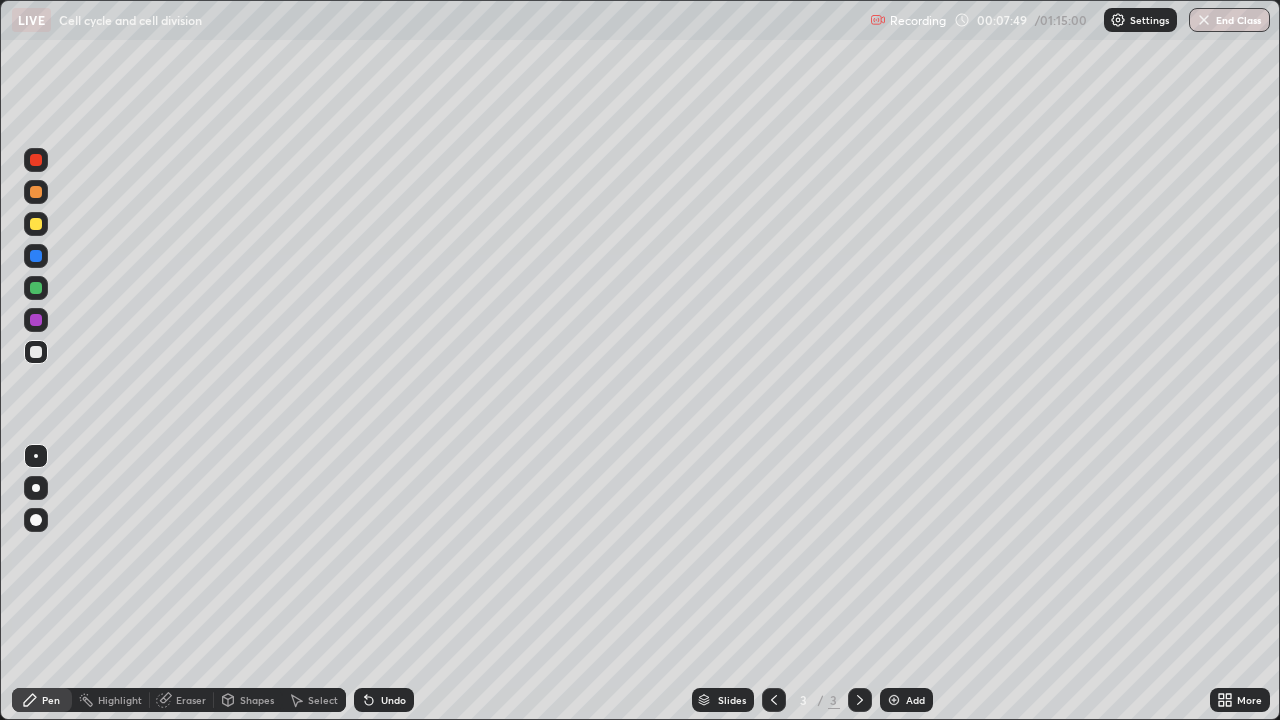 click at bounding box center (36, 224) 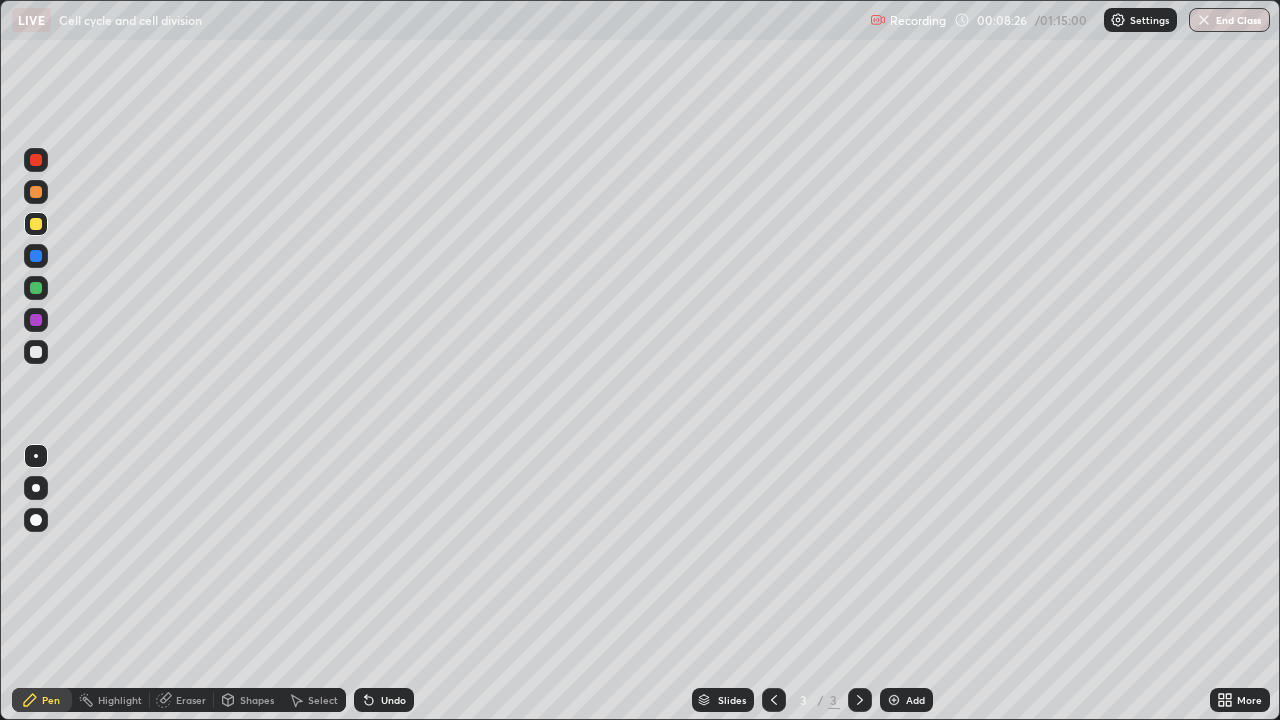 click on "Shapes" at bounding box center [257, 700] 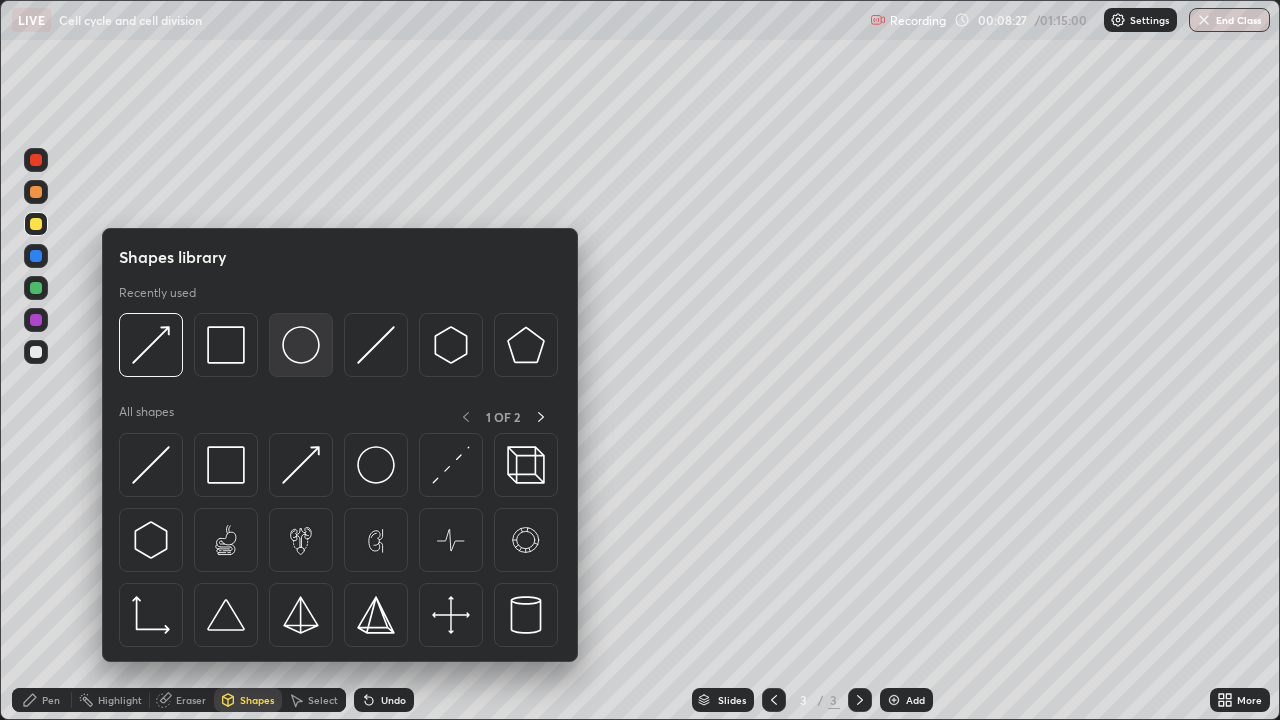 click at bounding box center (301, 345) 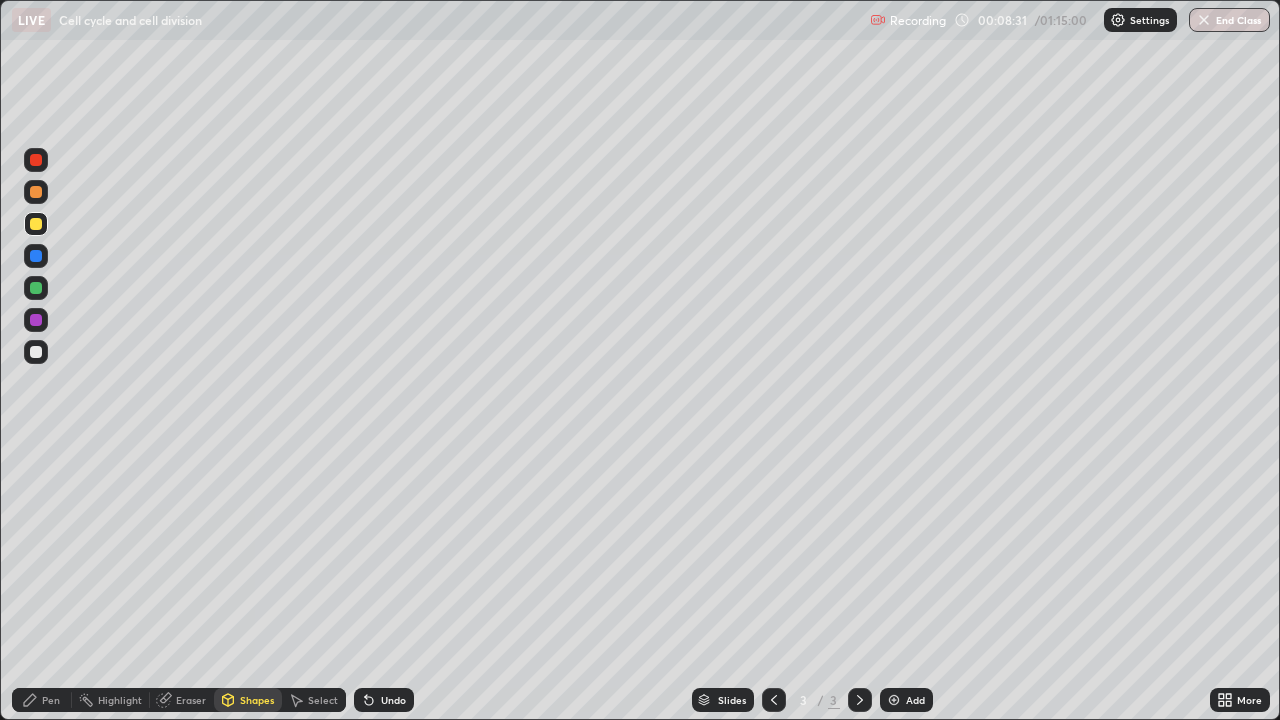 click on "Undo" at bounding box center (384, 700) 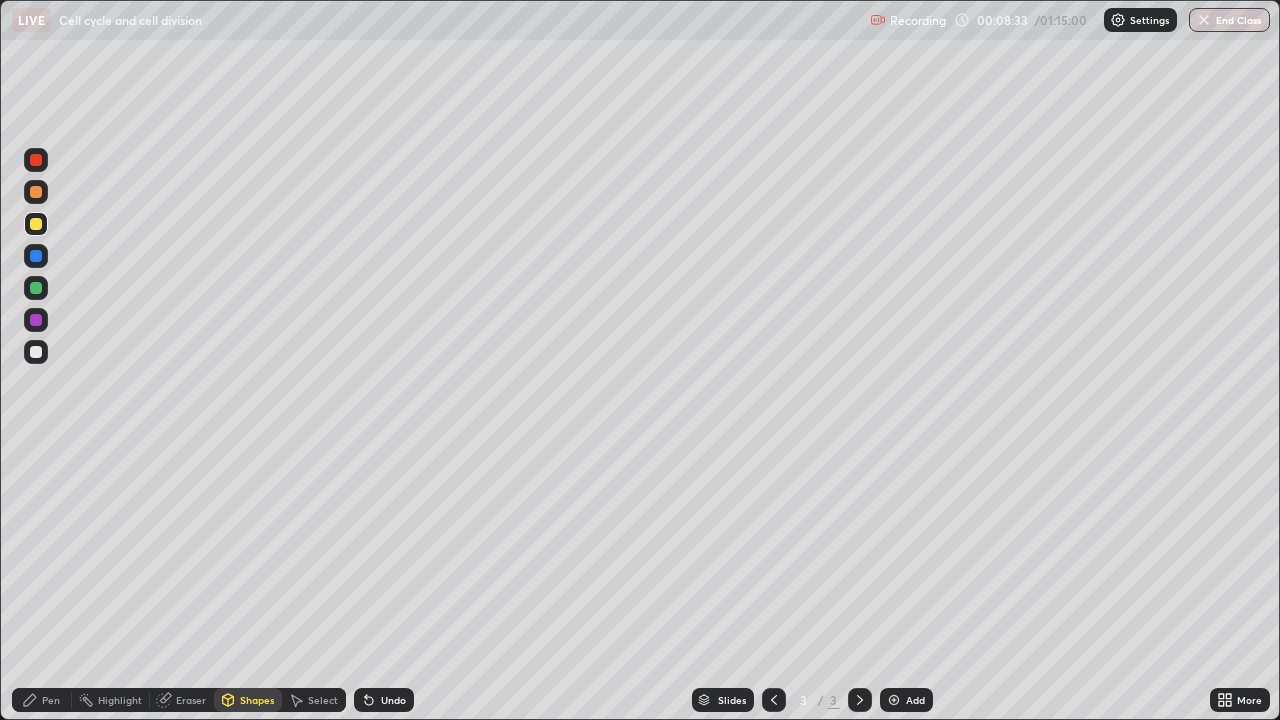 click at bounding box center [36, 352] 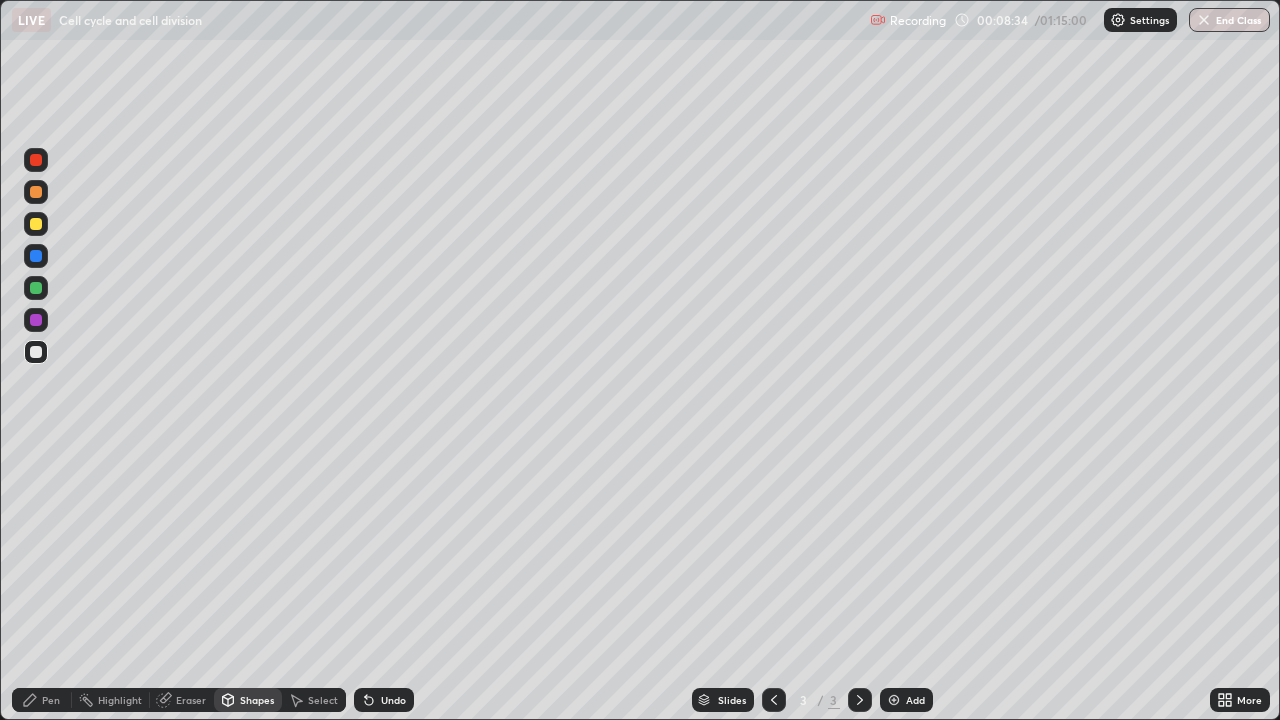 click on "Undo" at bounding box center (384, 700) 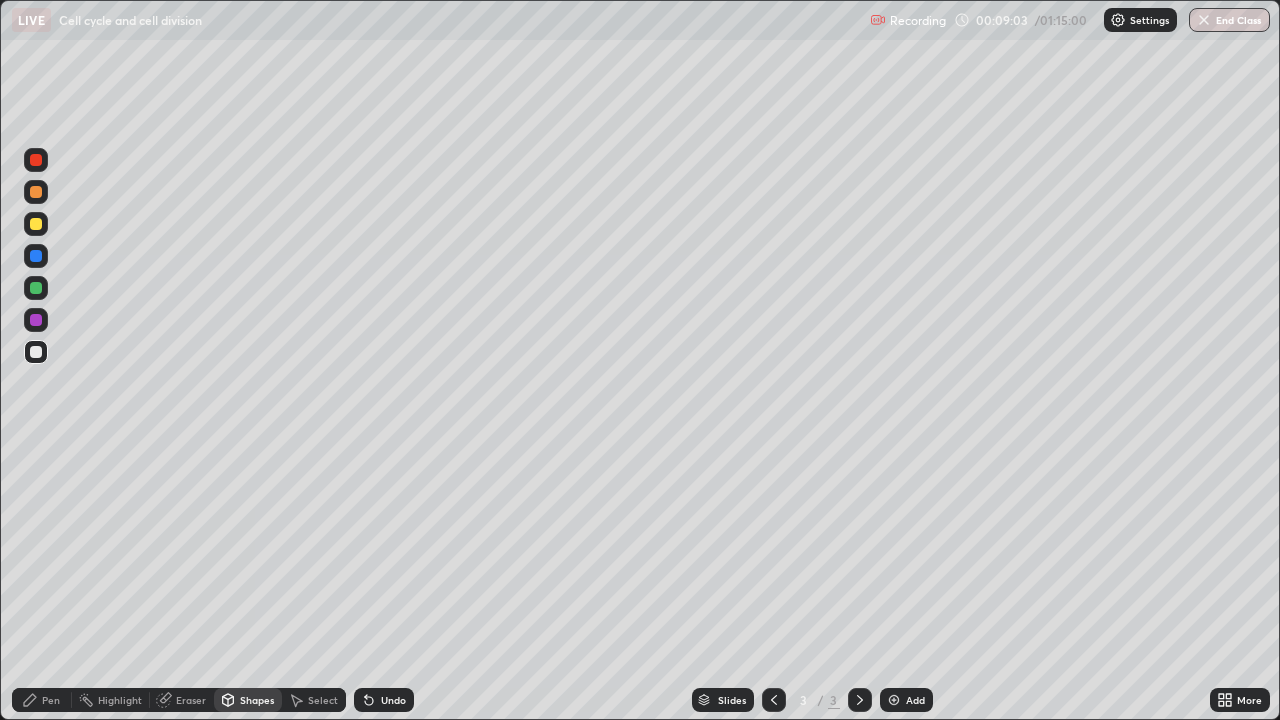 click 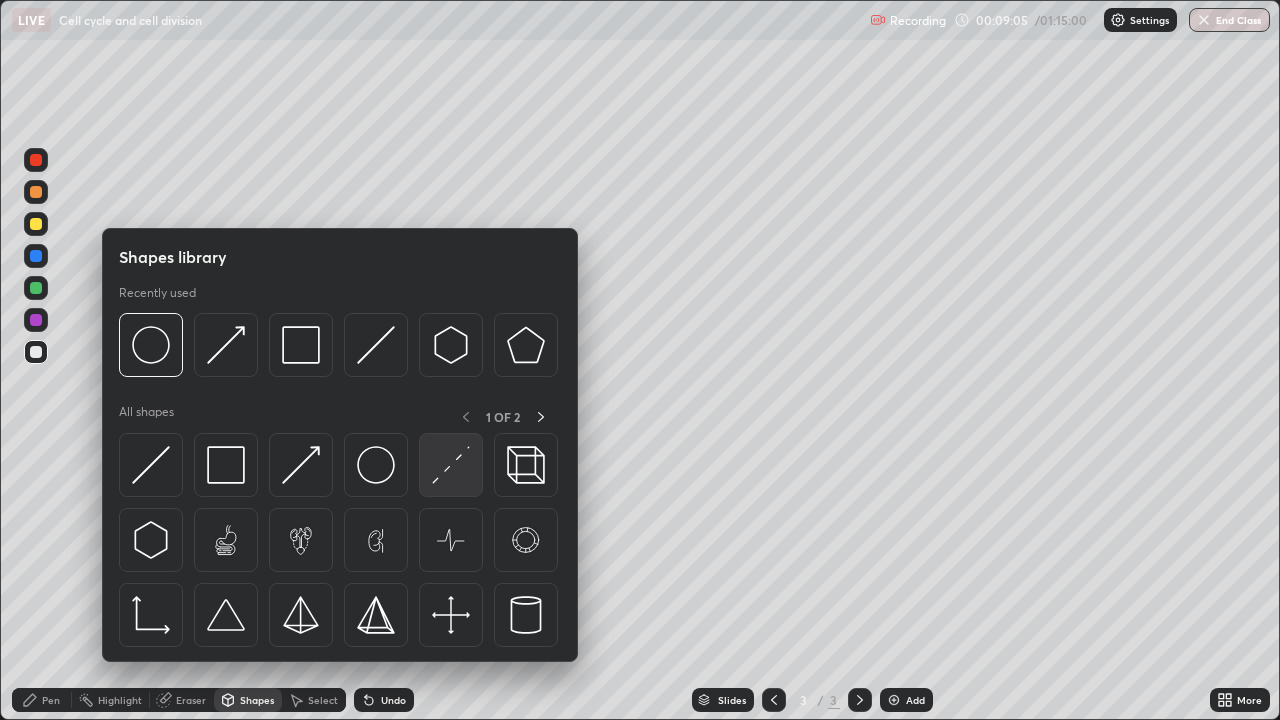 click at bounding box center (451, 465) 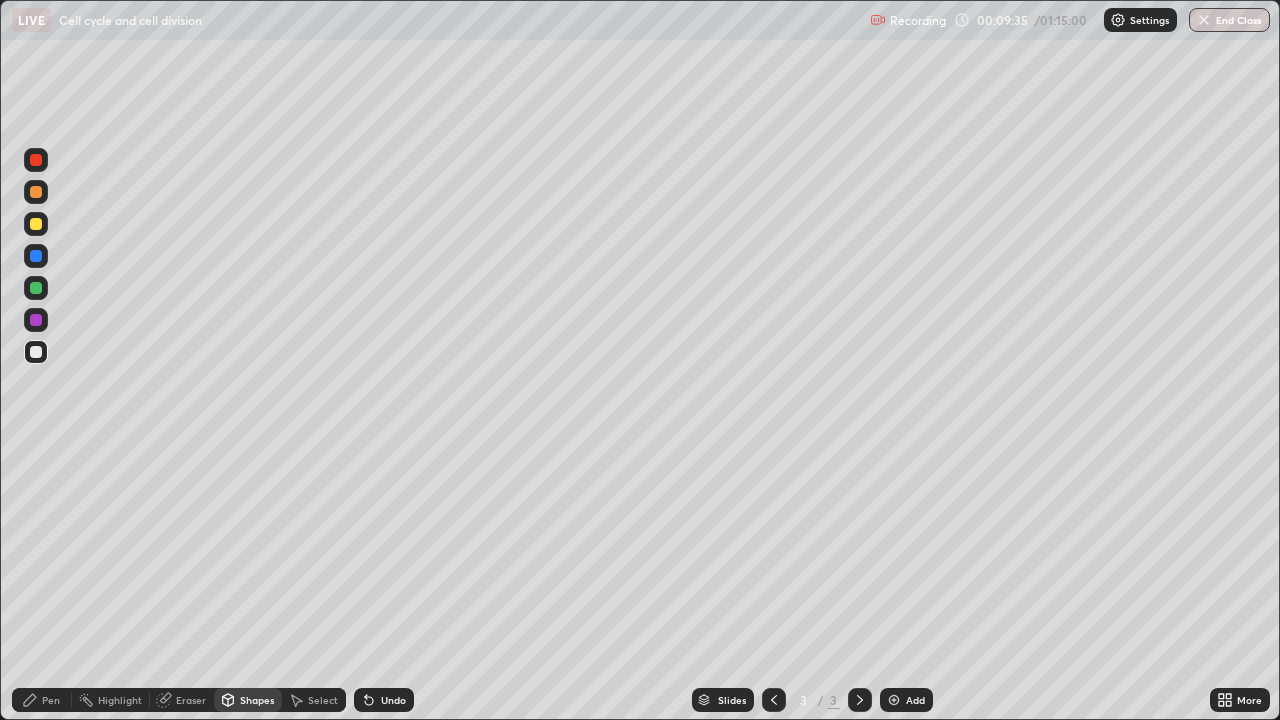 click at bounding box center (36, 224) 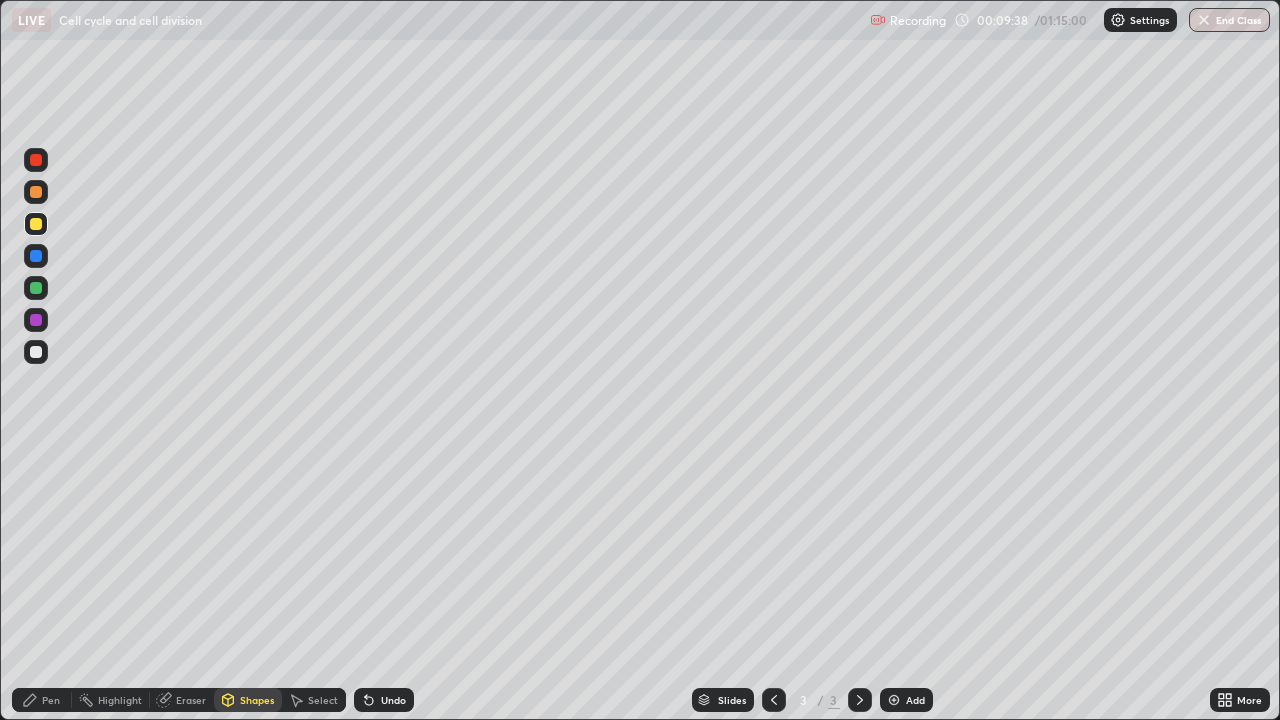 click on "Undo" at bounding box center [393, 700] 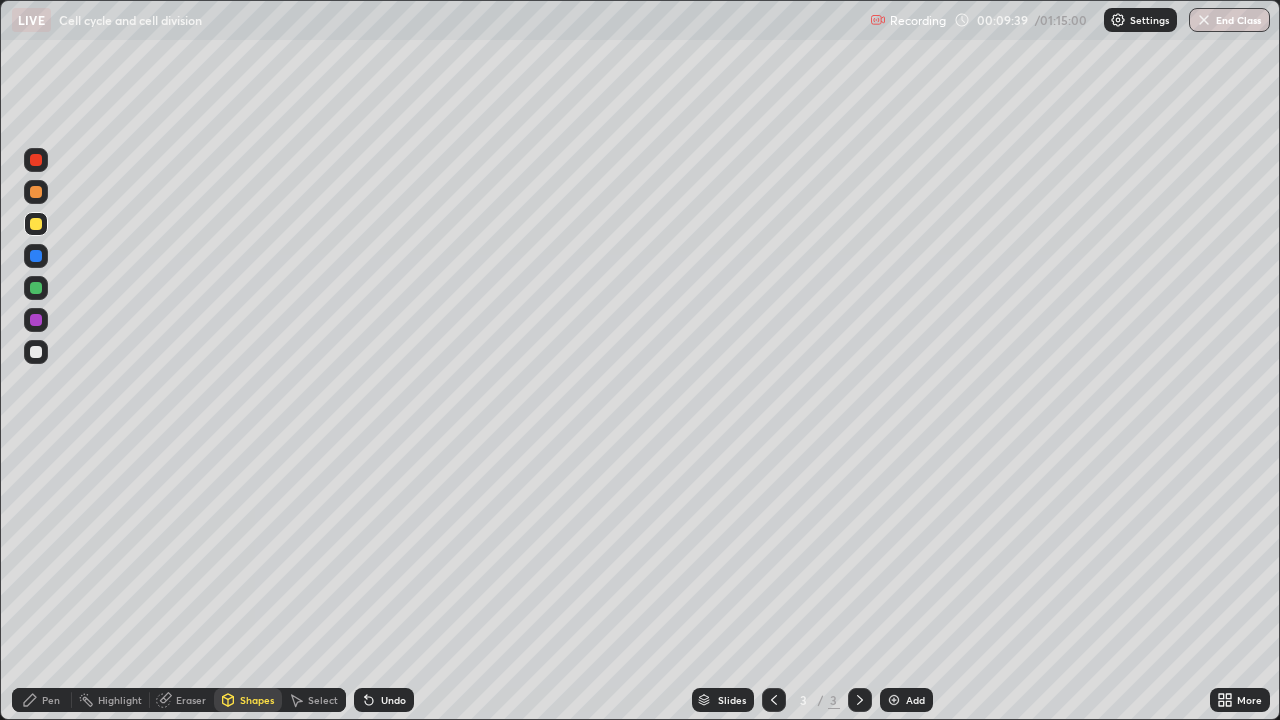 click on "Pen" at bounding box center [42, 700] 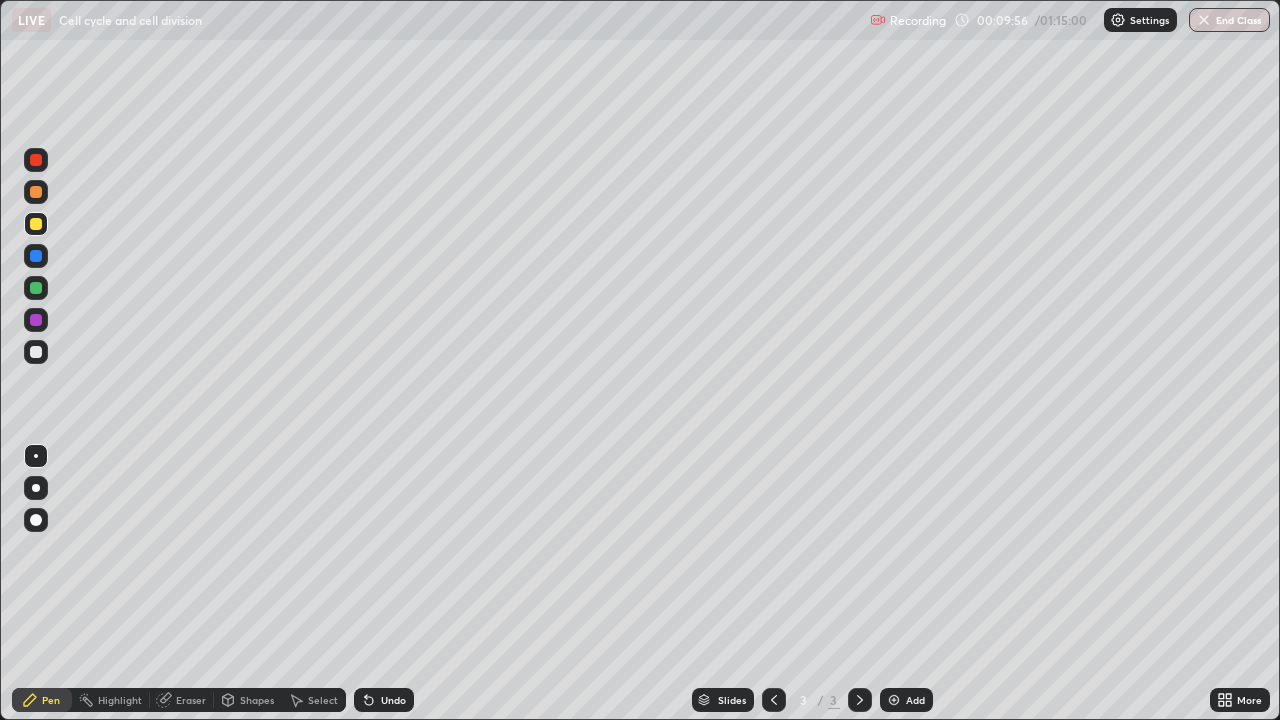 click at bounding box center (36, 256) 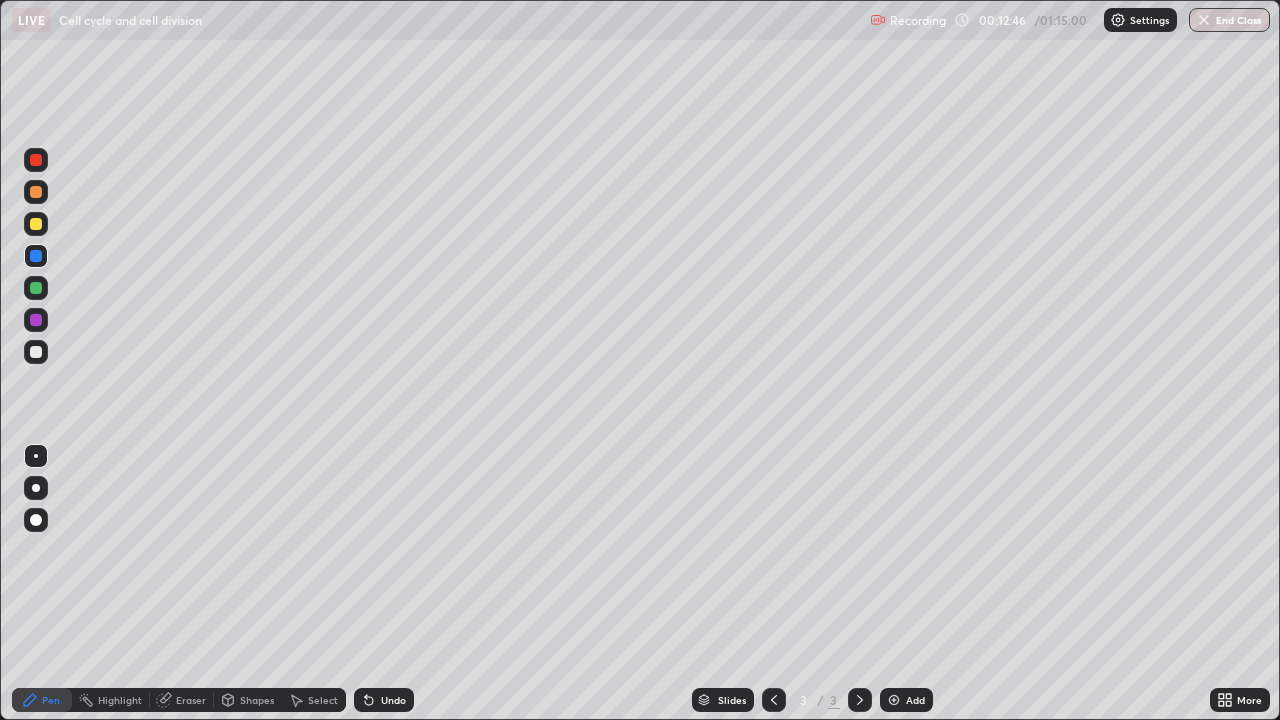 click at bounding box center [36, 352] 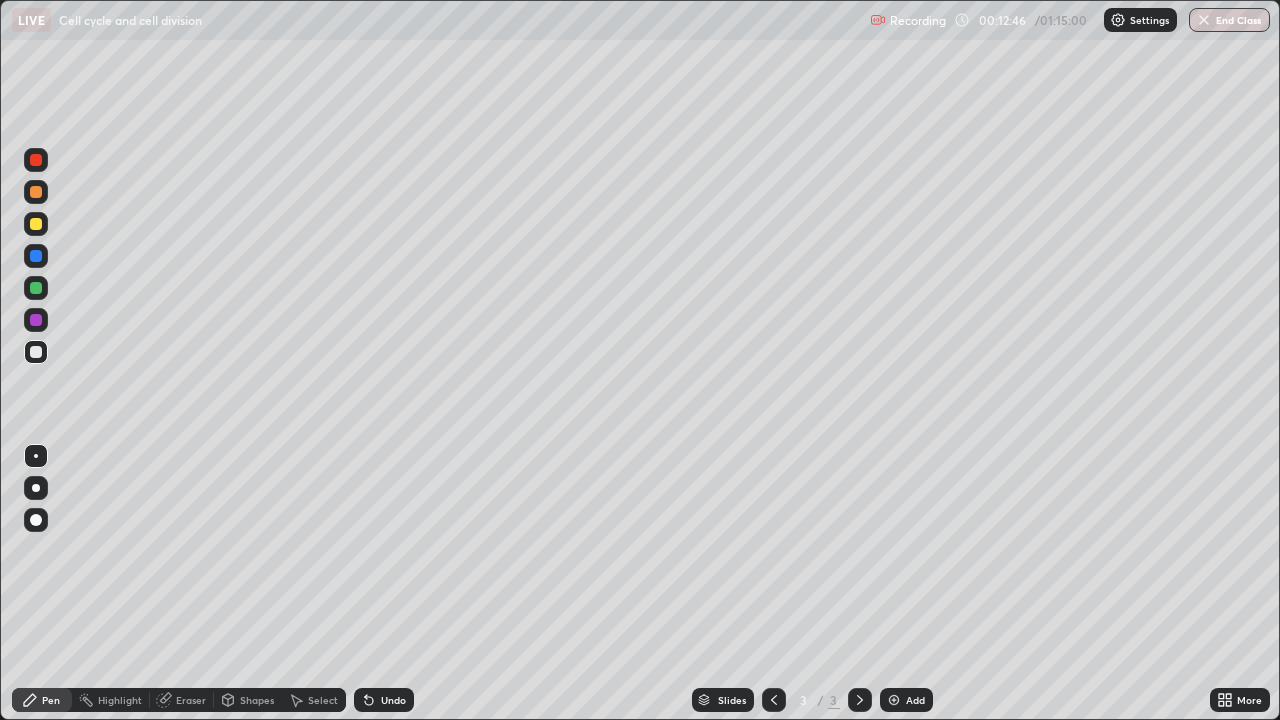 click at bounding box center [36, 320] 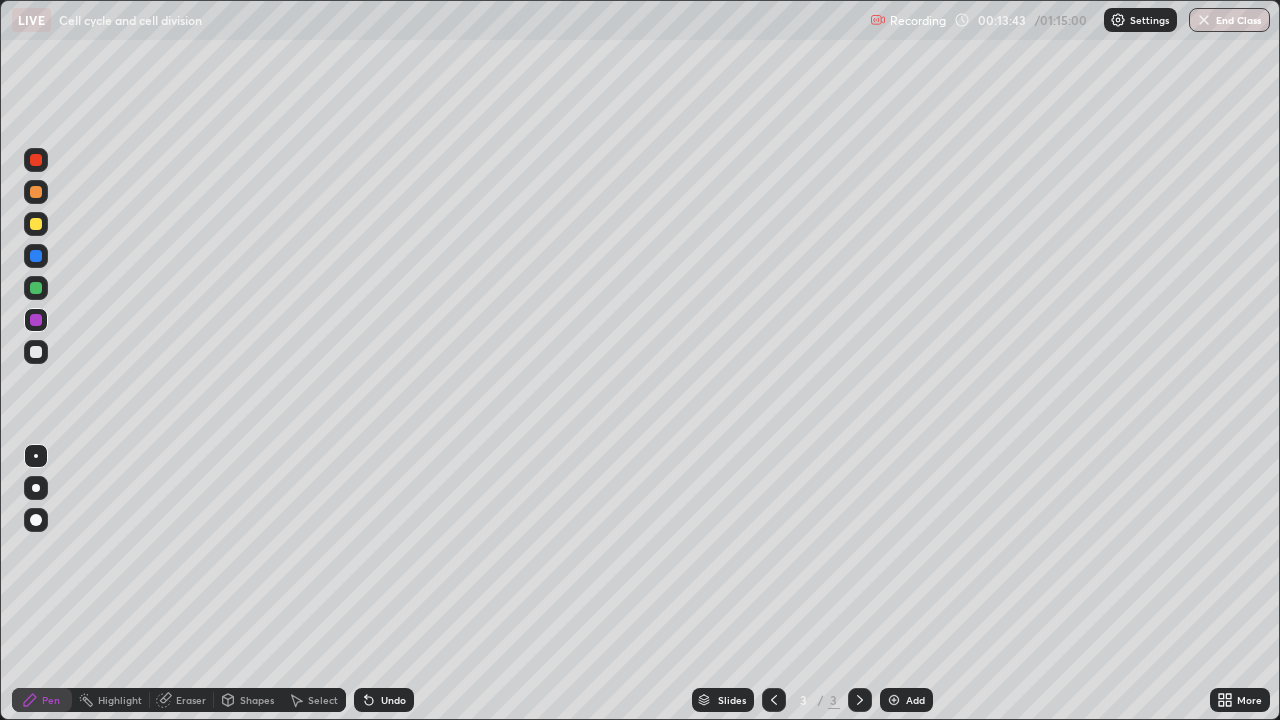 click on "Undo" at bounding box center (384, 700) 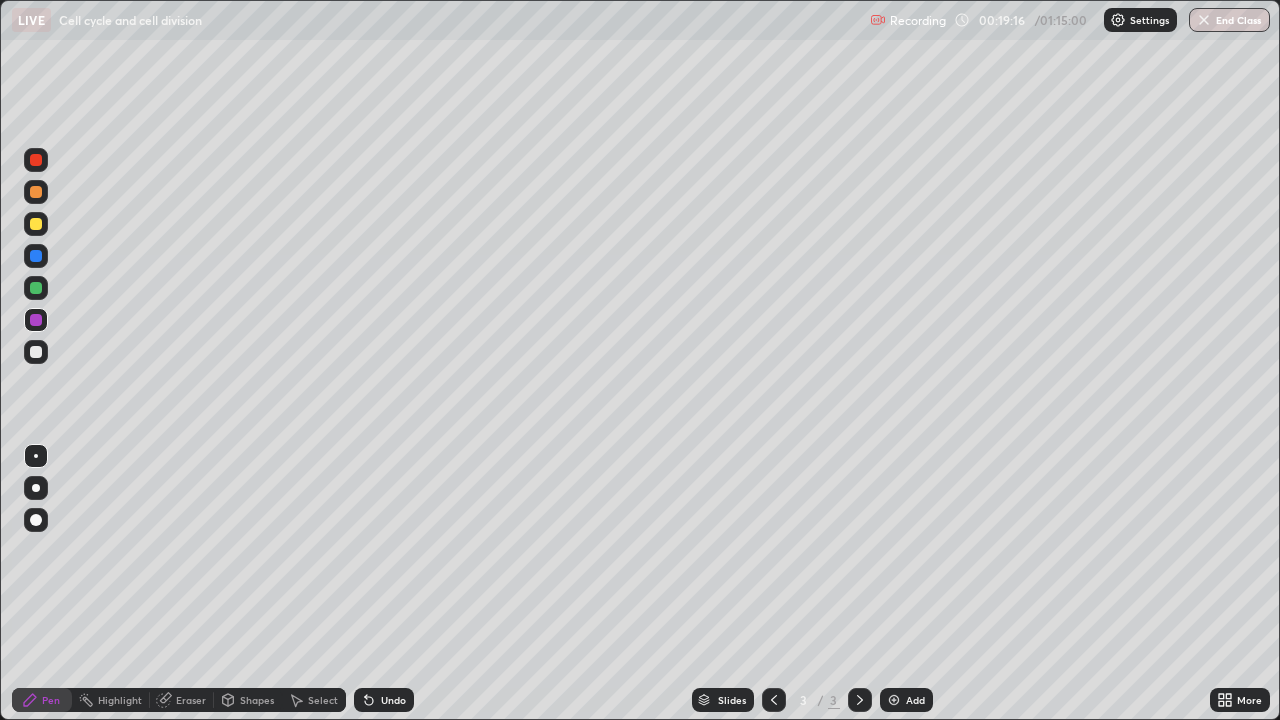 click 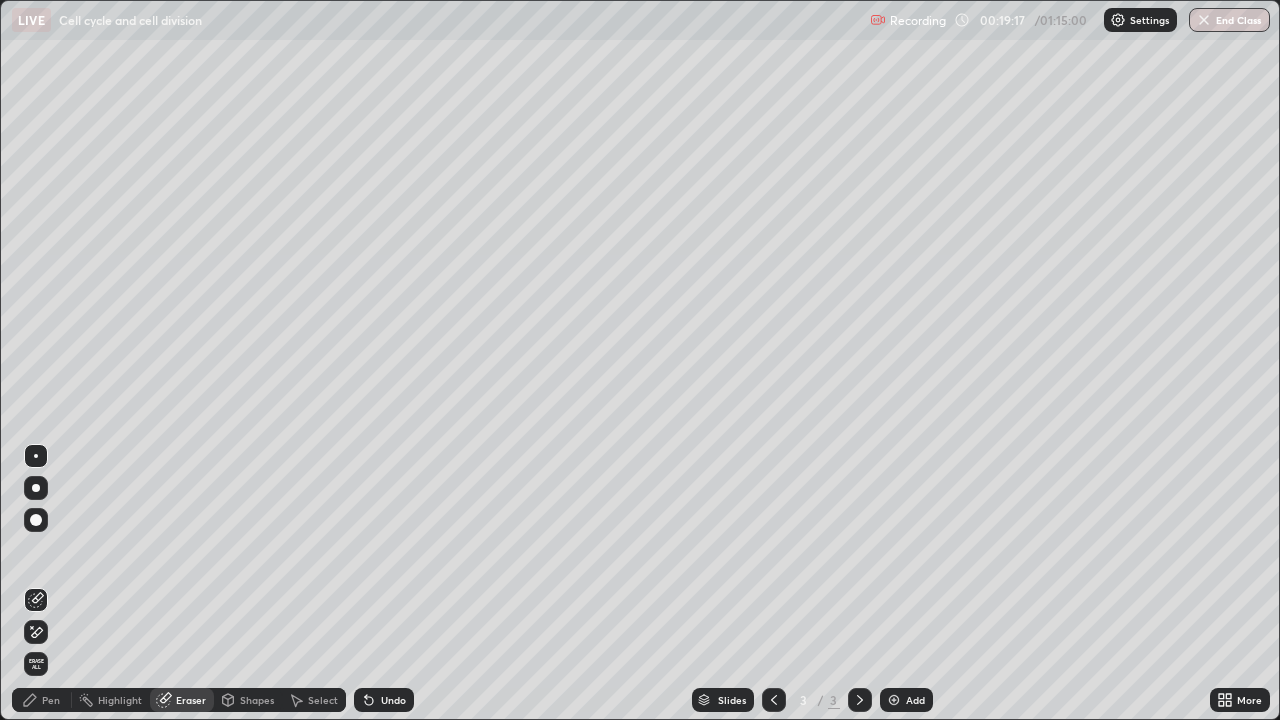 click on "Pen" at bounding box center [51, 700] 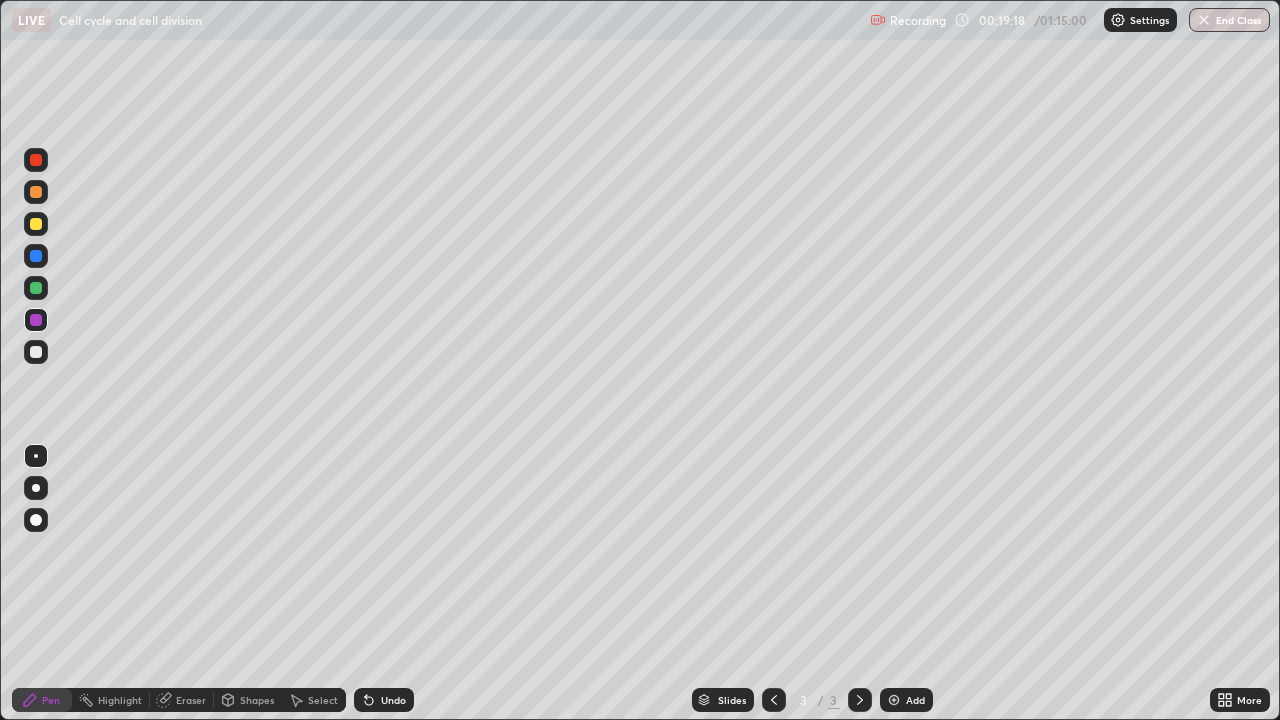 click at bounding box center [36, 224] 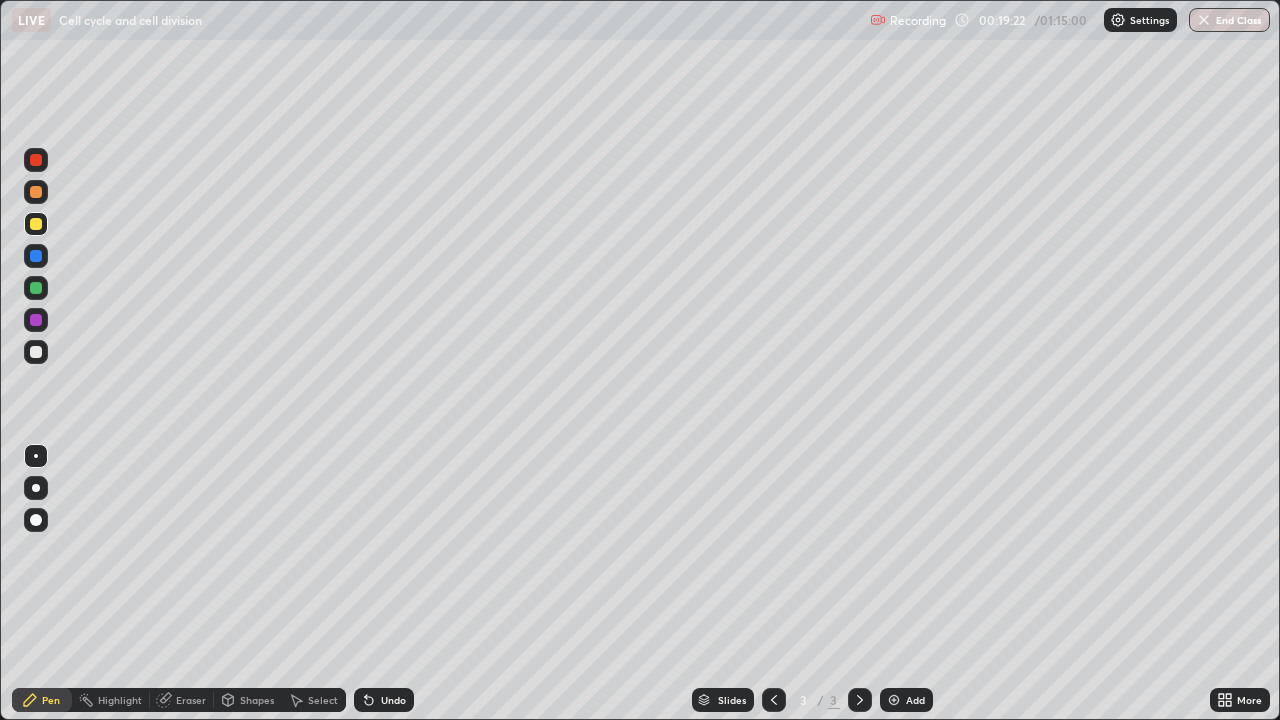 click on "Eraser" at bounding box center [182, 700] 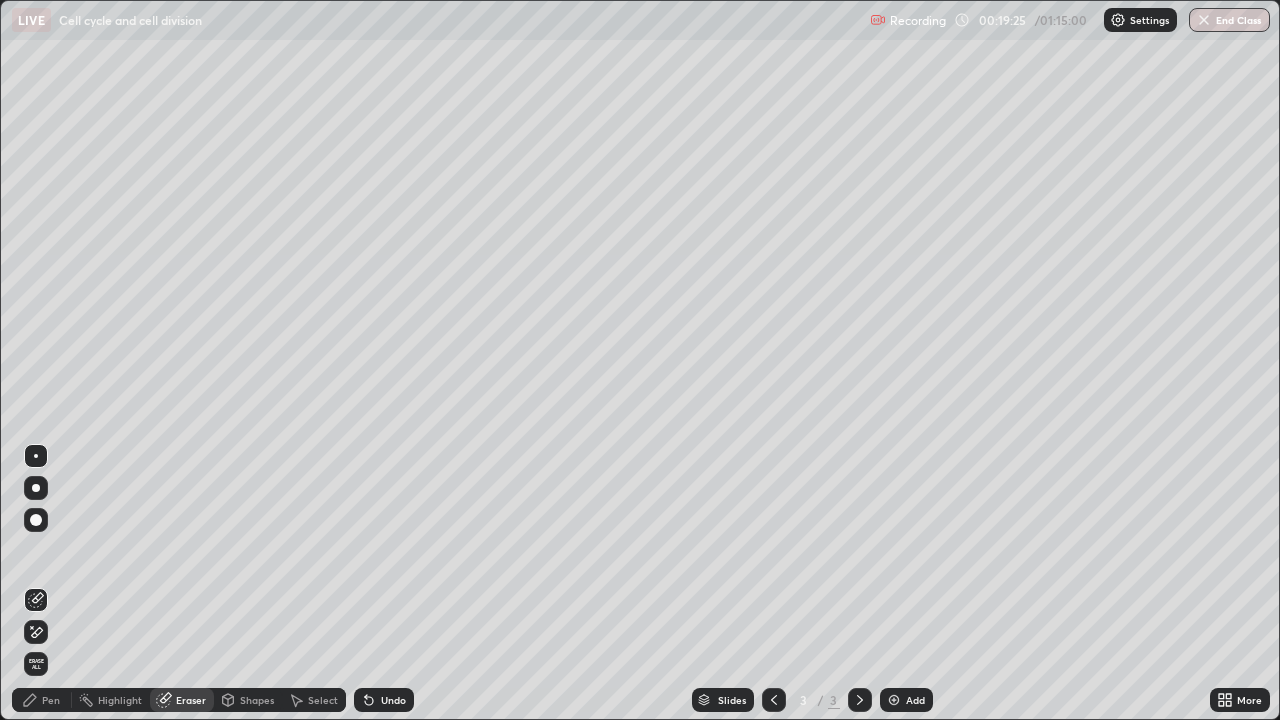 click on "Pen" at bounding box center (42, 700) 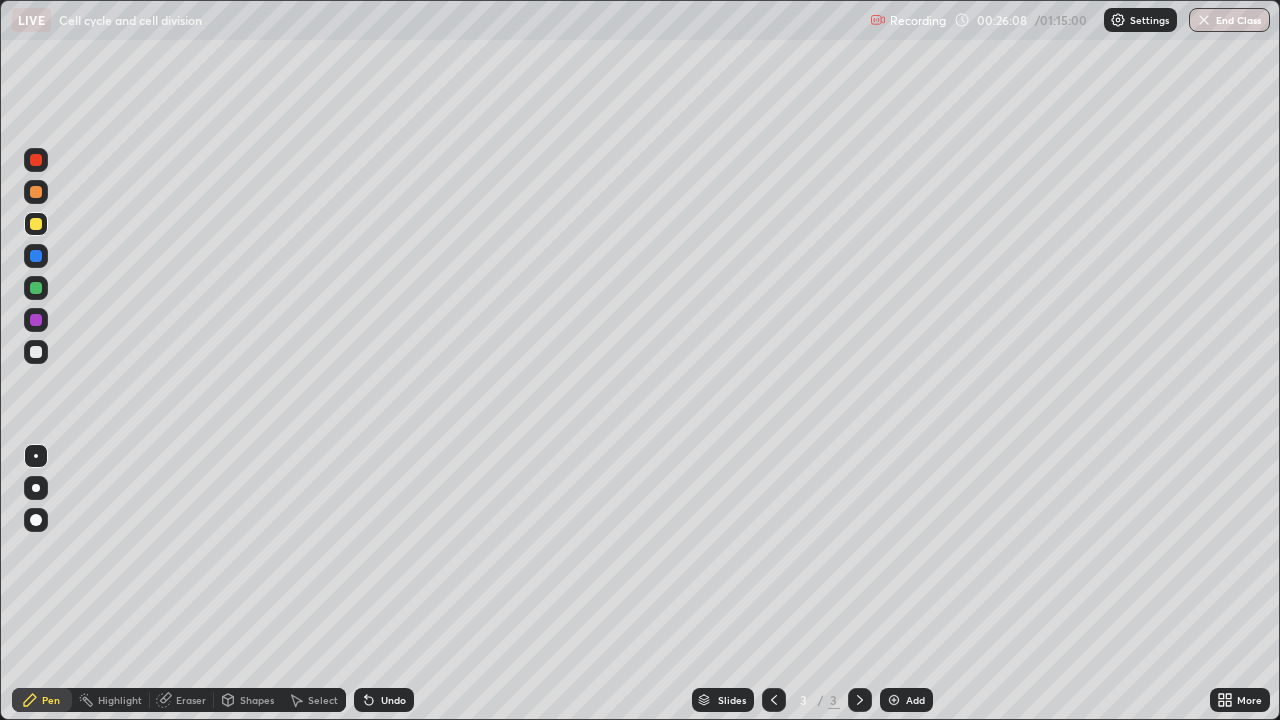 click on "Add" at bounding box center [906, 700] 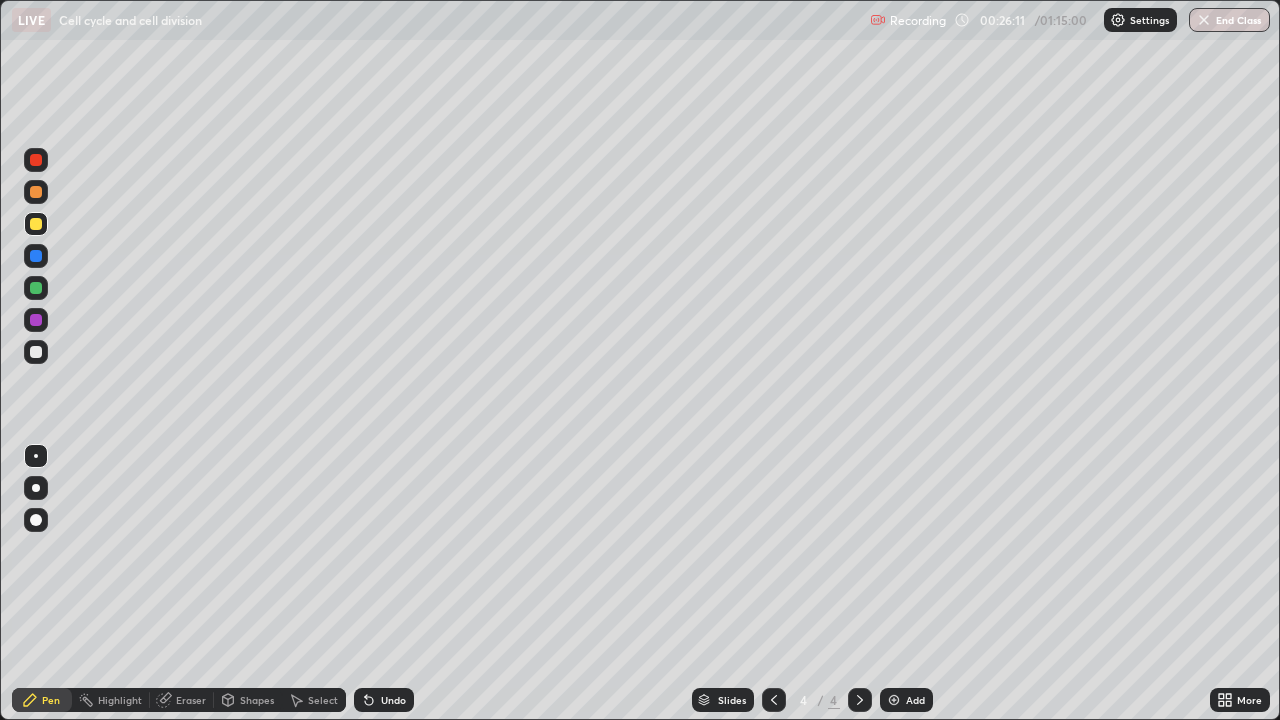 click at bounding box center [36, 352] 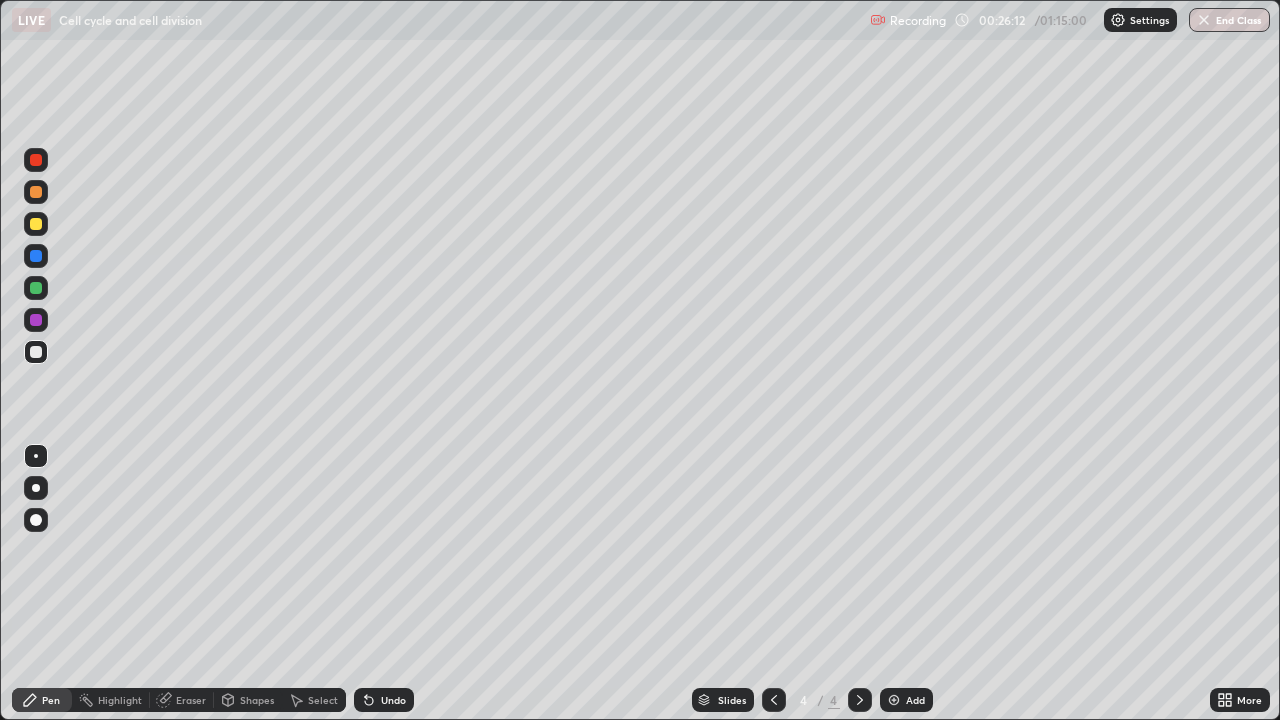 click at bounding box center [36, 224] 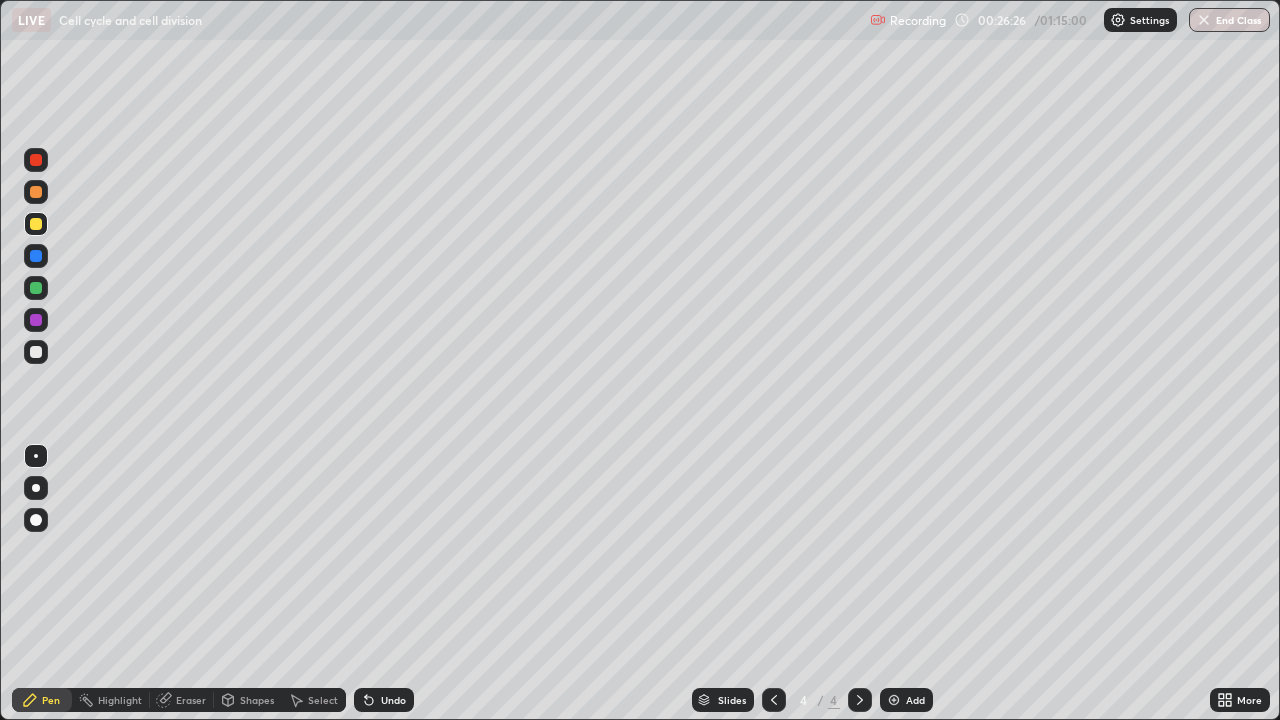 click at bounding box center (36, 352) 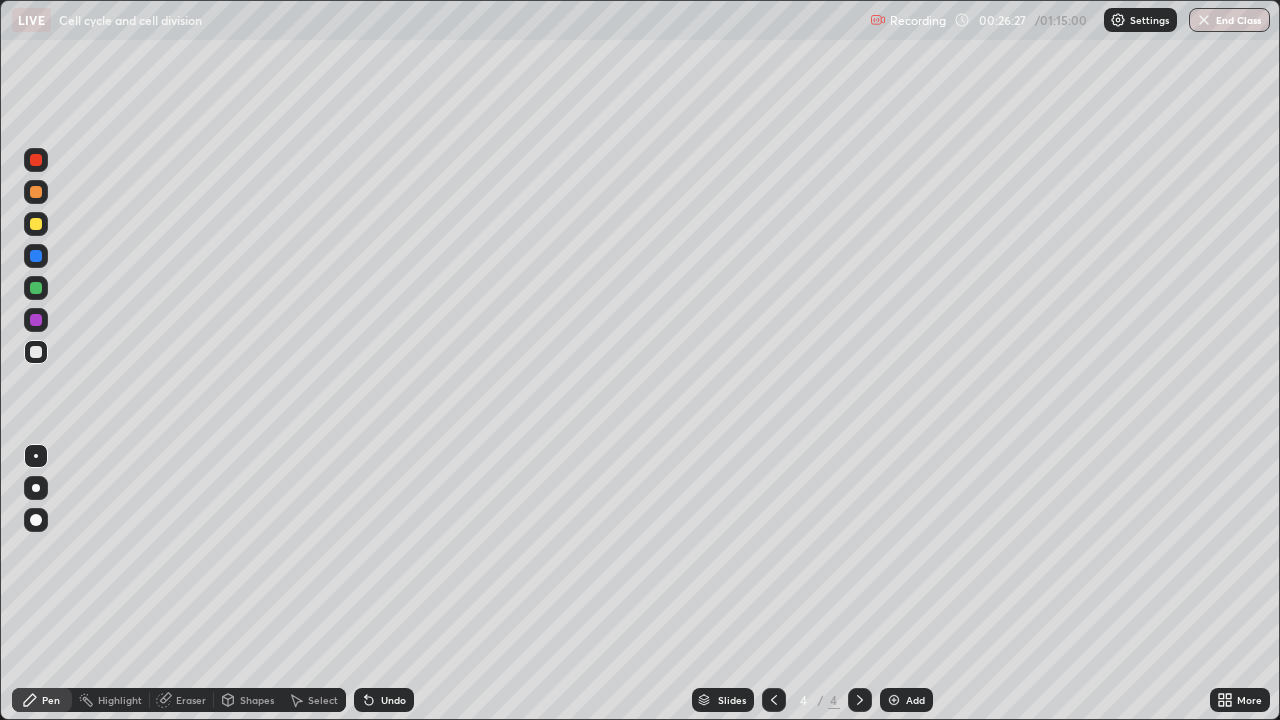 click 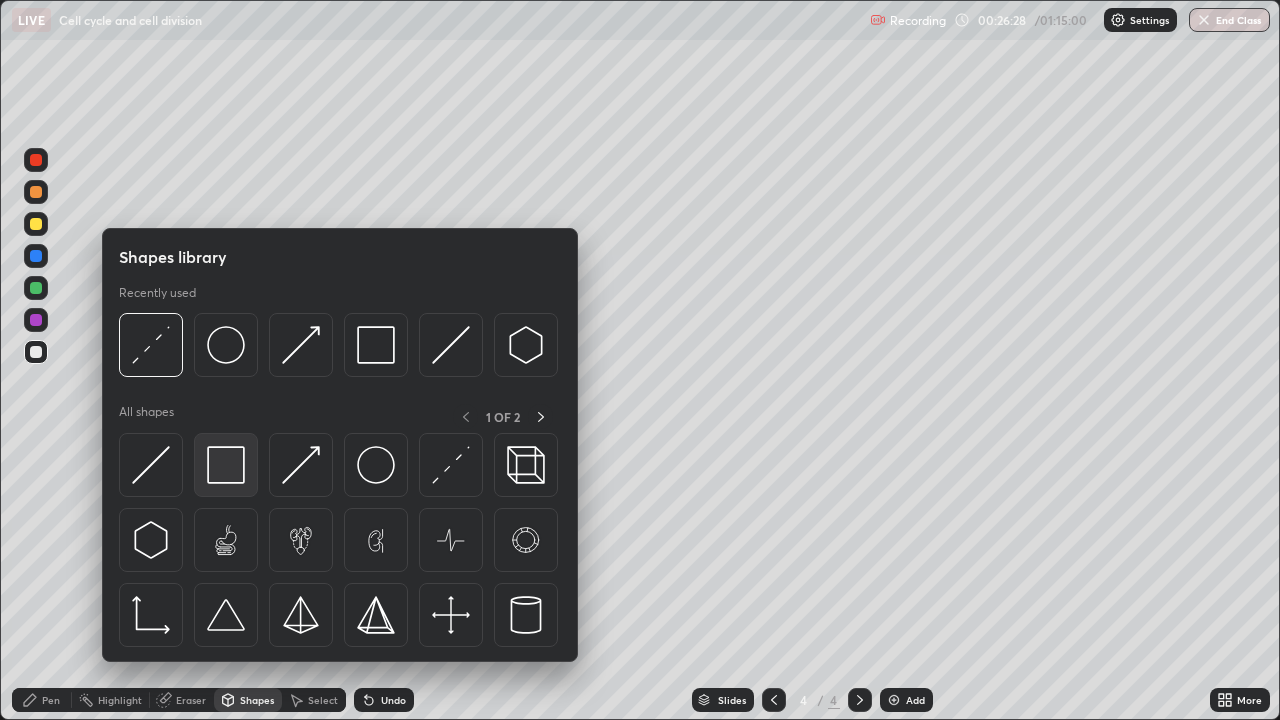 click at bounding box center [226, 465] 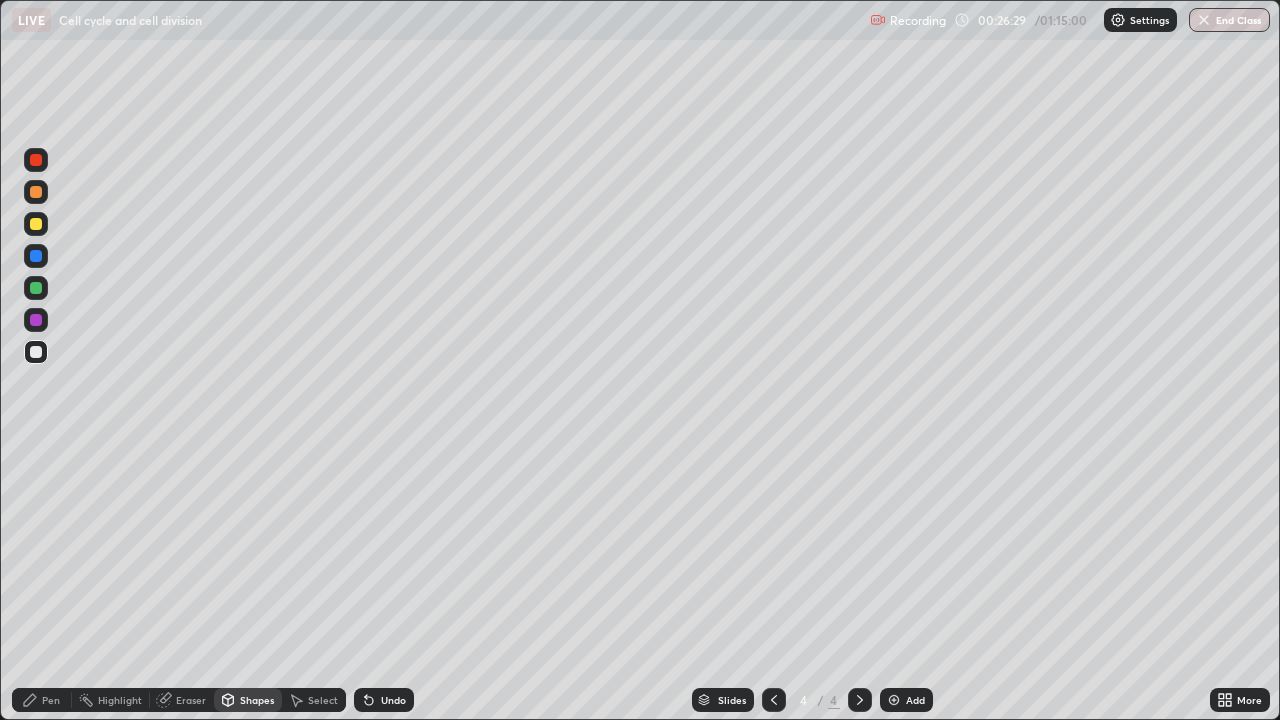 click at bounding box center [36, 288] 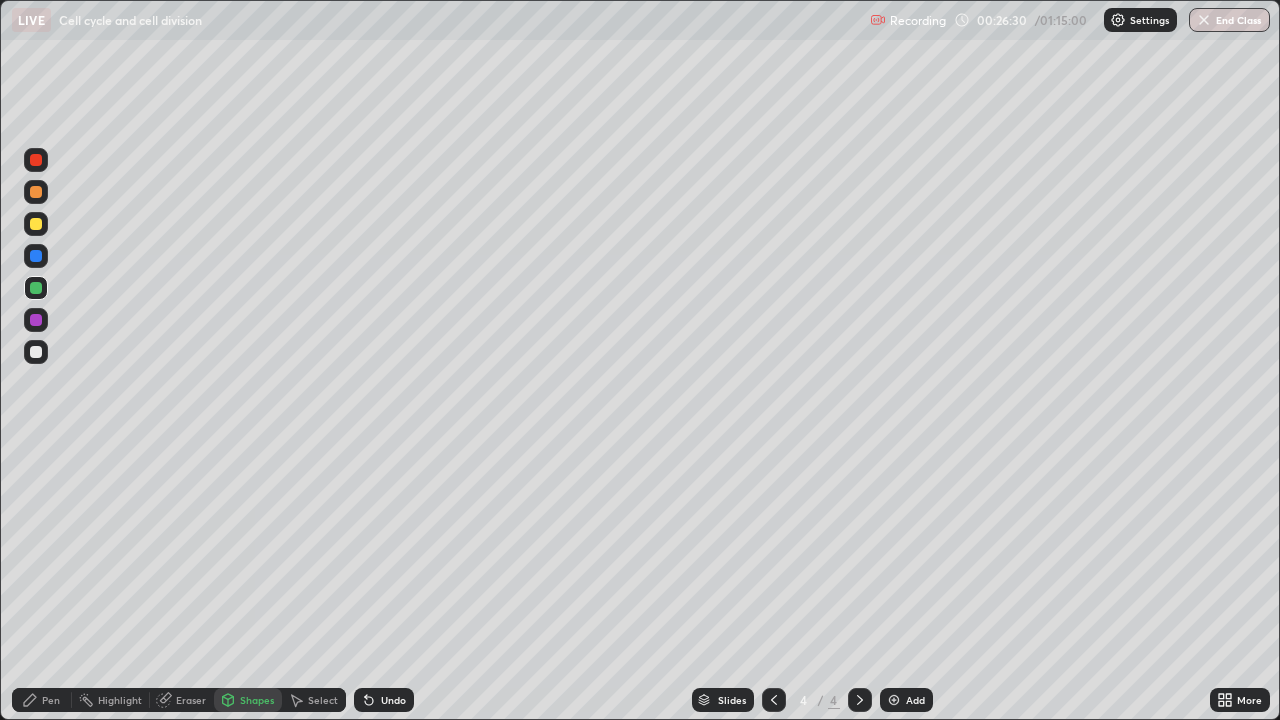 click on "Pen" at bounding box center [42, 700] 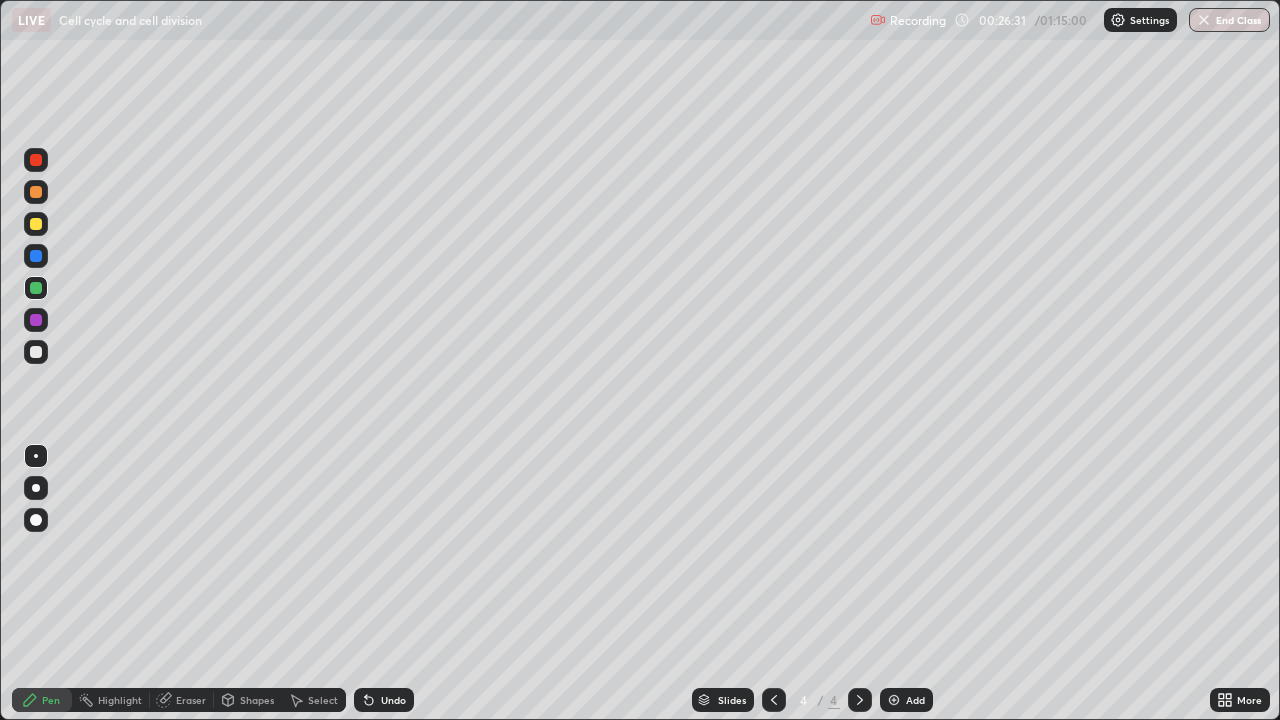 click at bounding box center (36, 520) 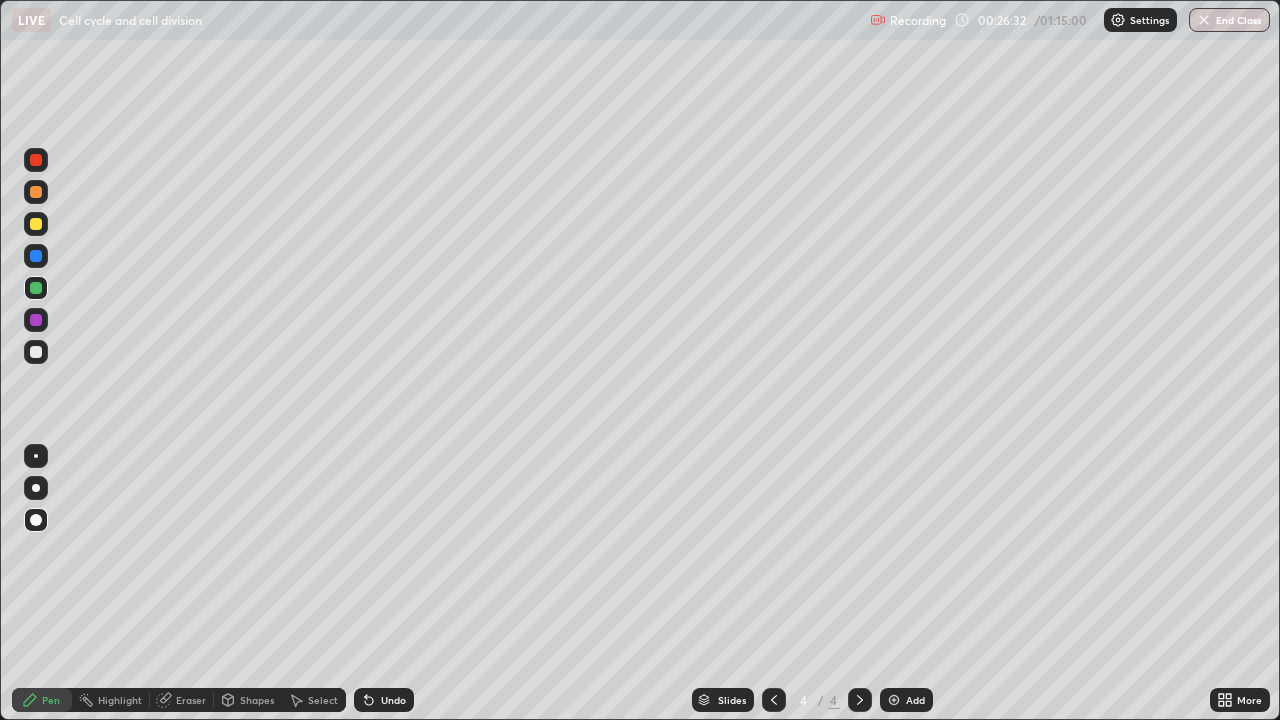 click 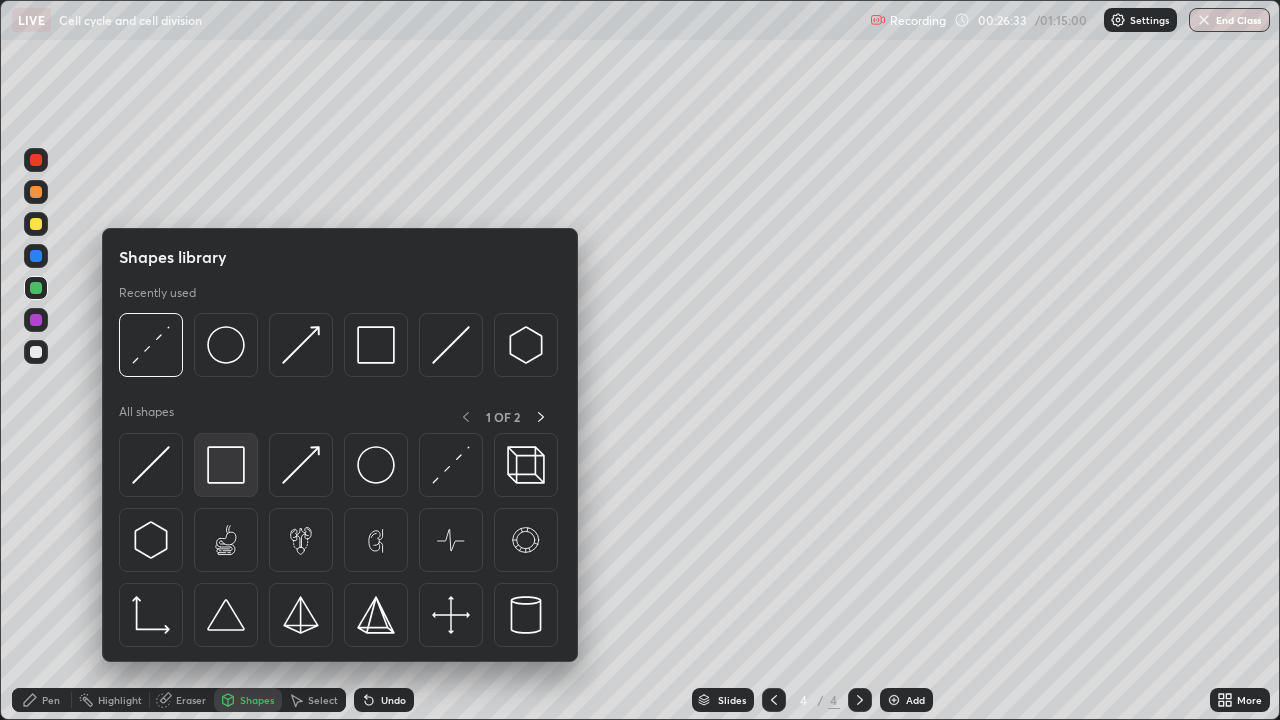 click at bounding box center [226, 465] 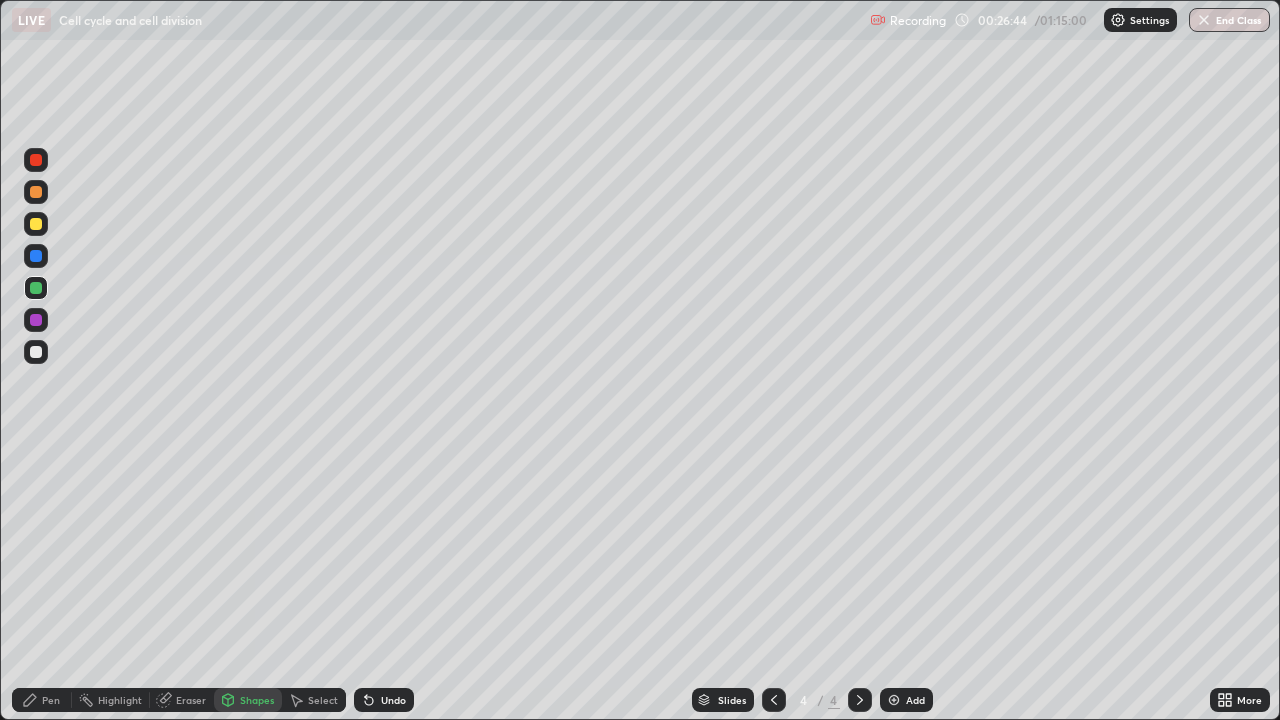 click on "Pen" at bounding box center [42, 700] 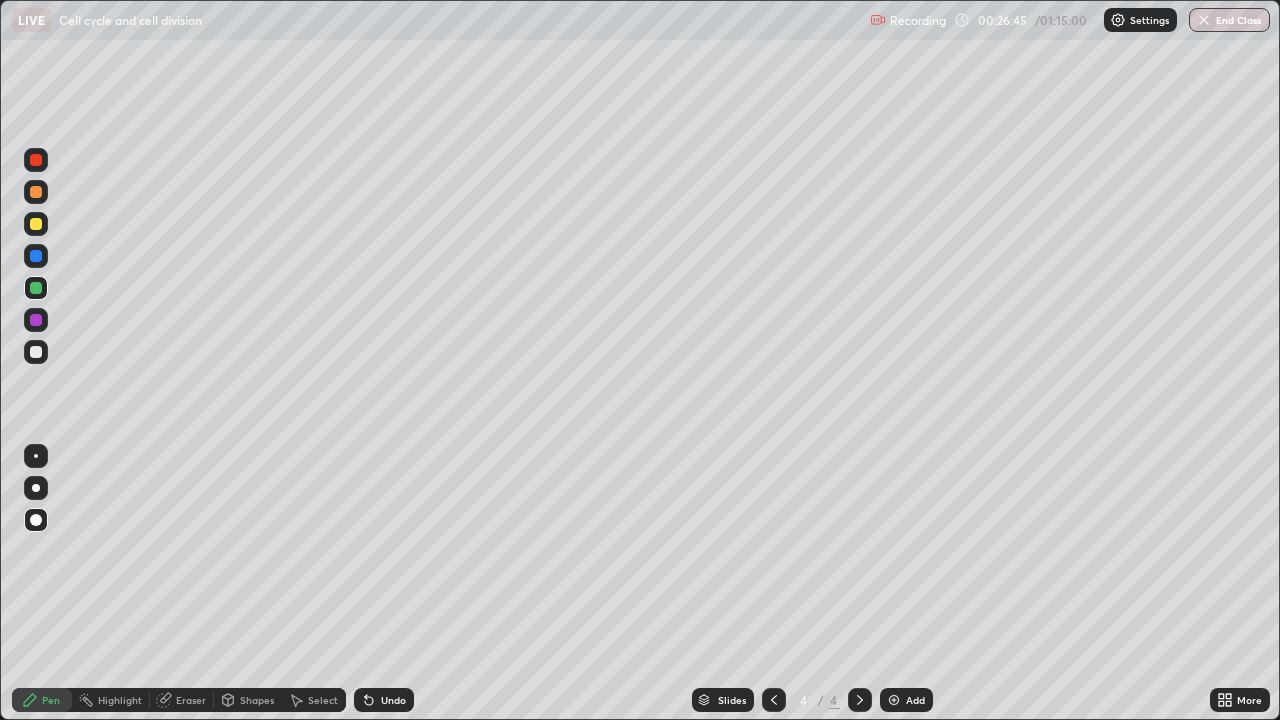 click at bounding box center [36, 352] 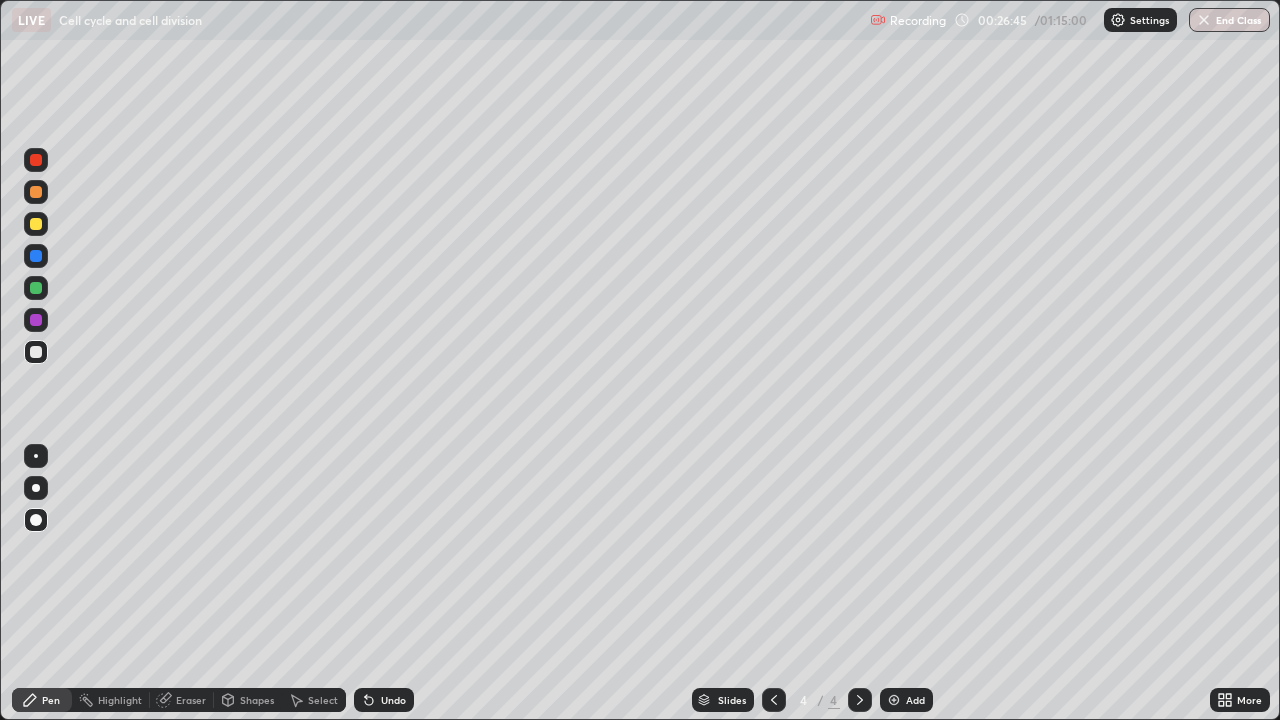 click at bounding box center [36, 456] 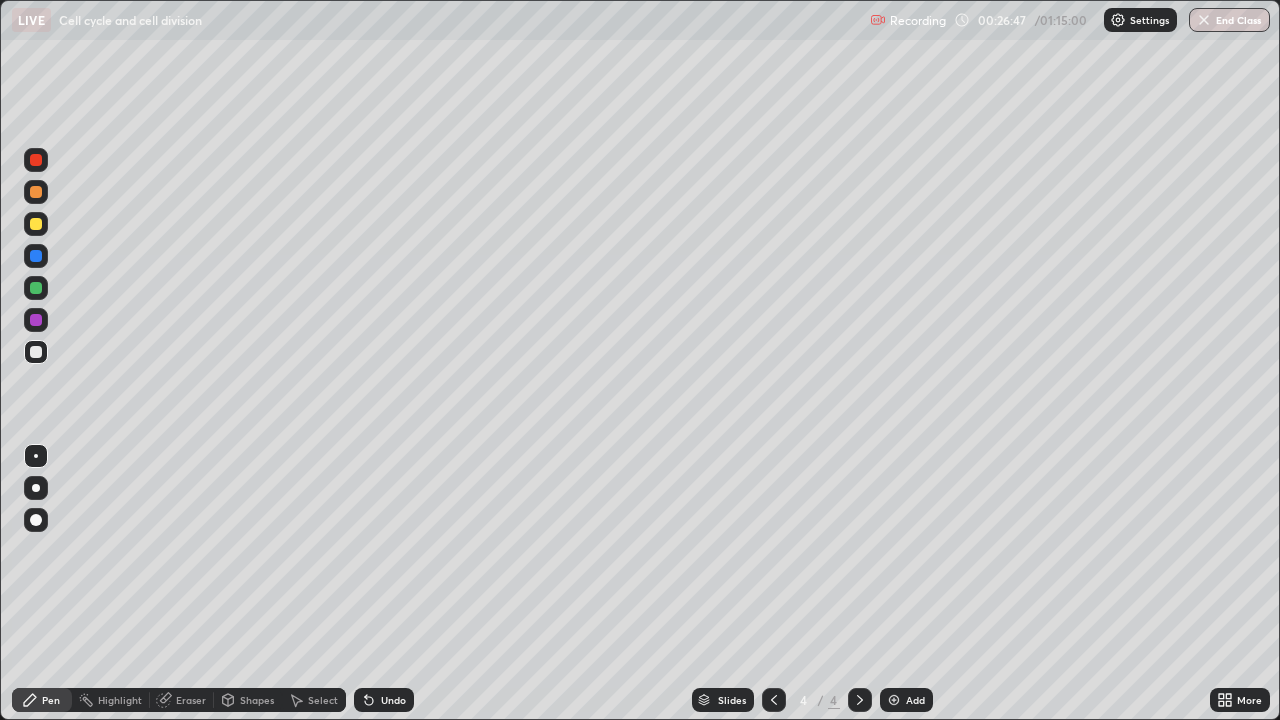click 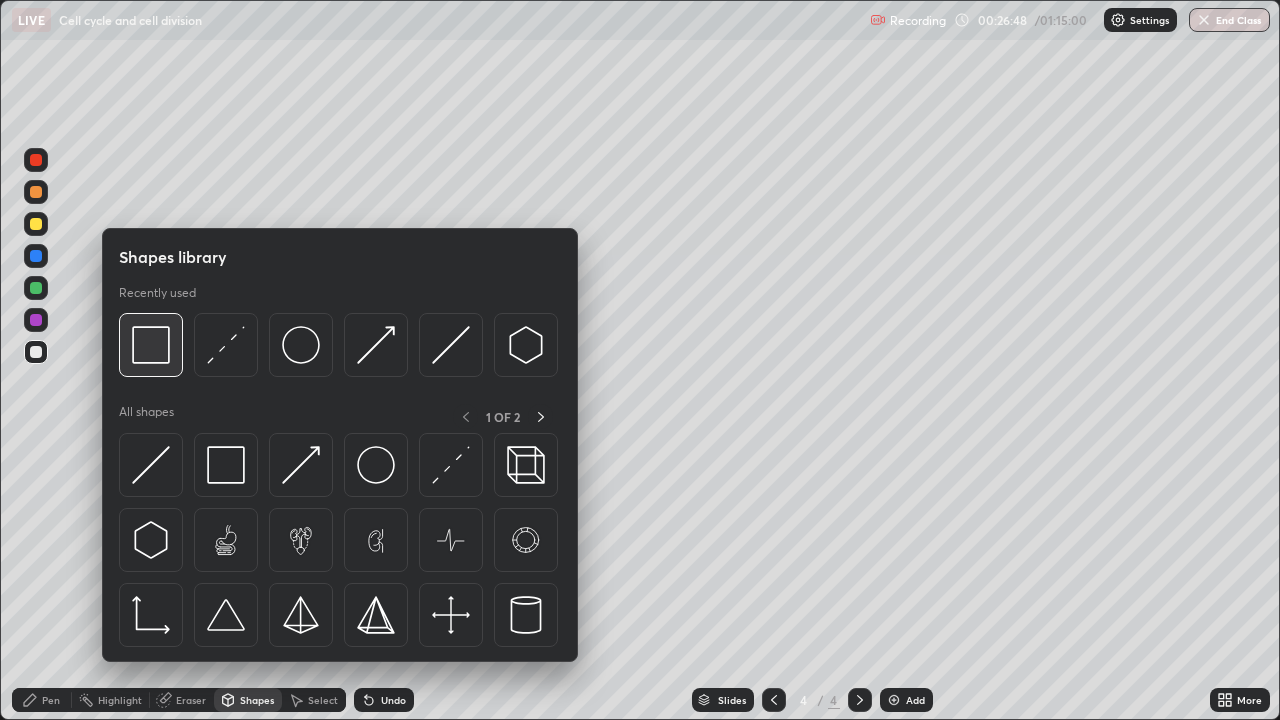 click at bounding box center [151, 345] 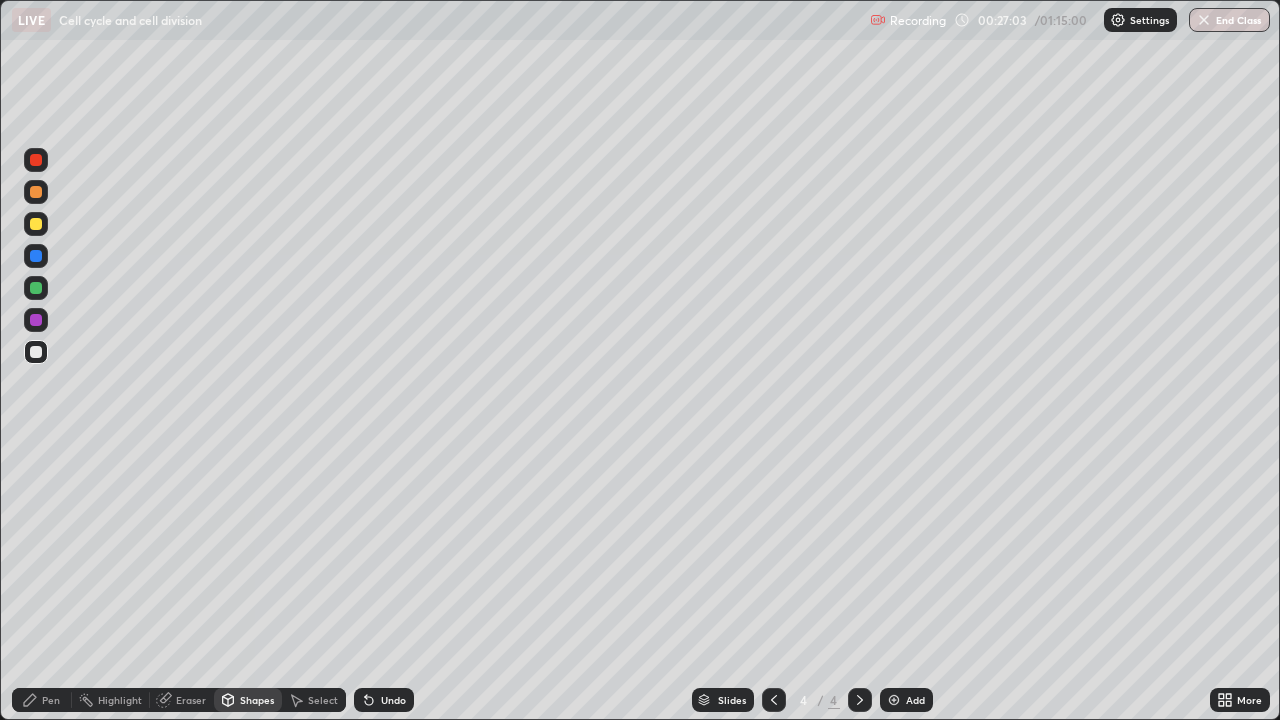 click on "Shapes" at bounding box center (257, 700) 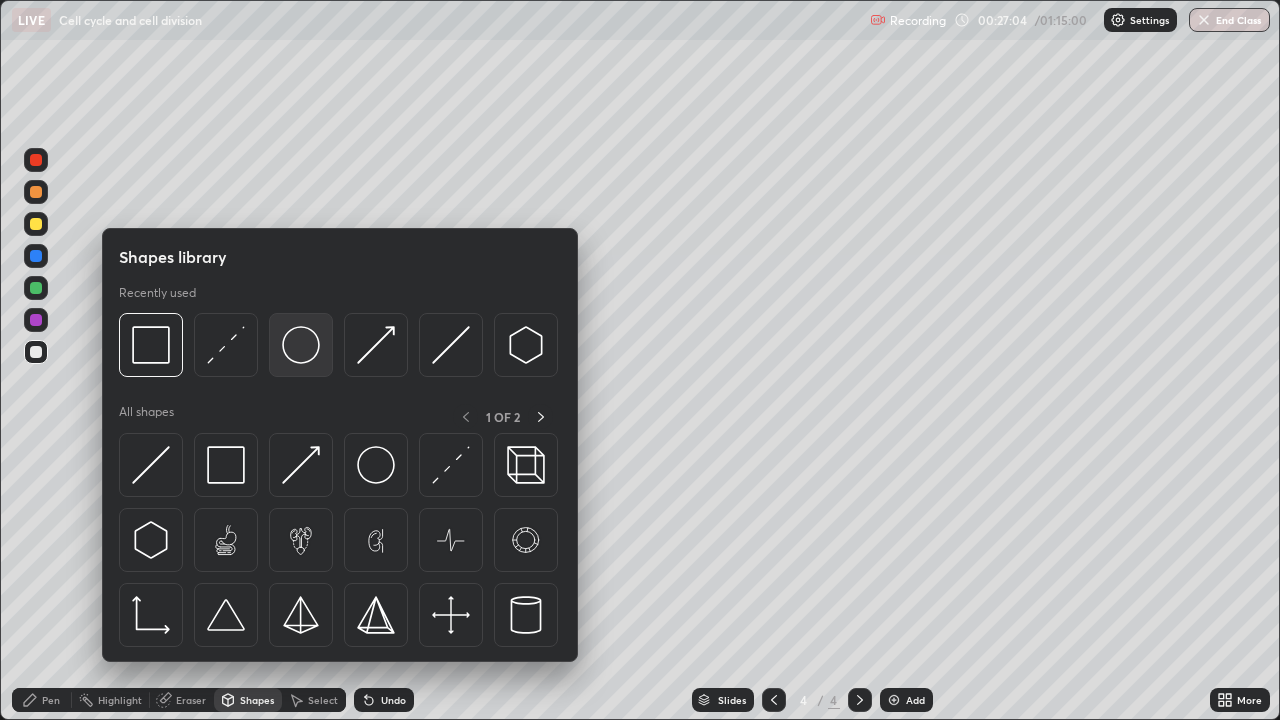 click at bounding box center (301, 345) 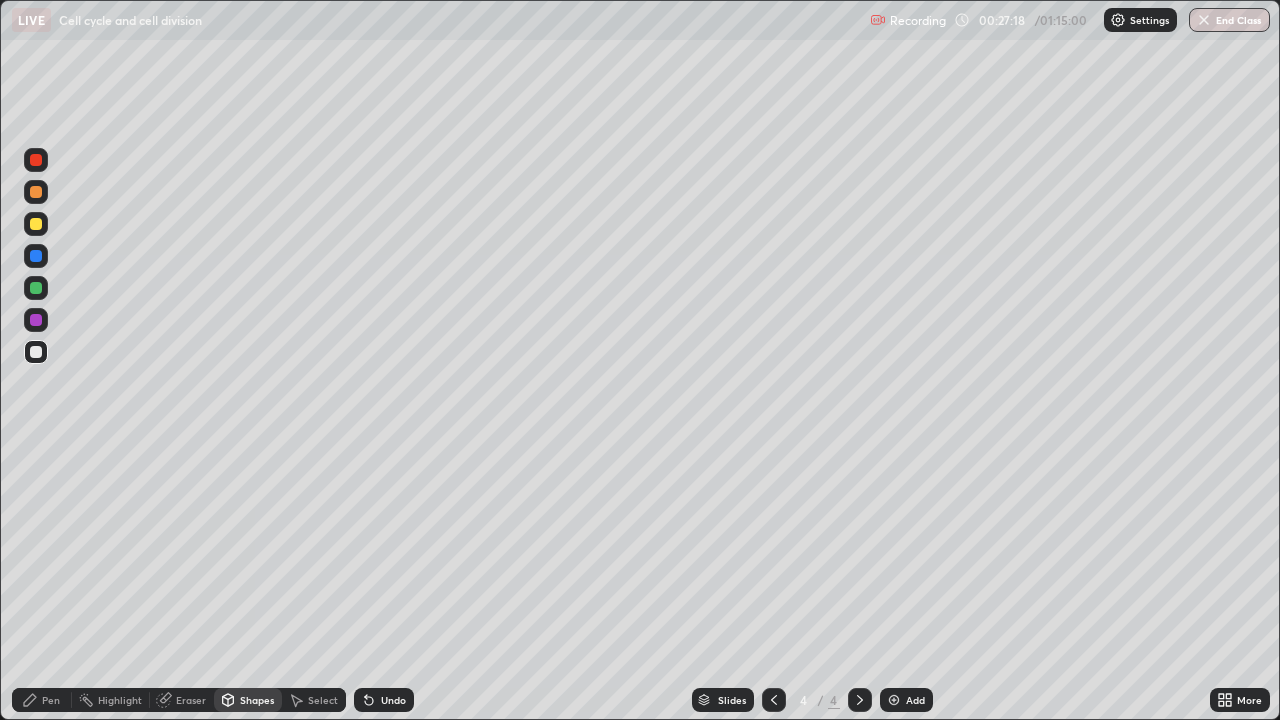 click at bounding box center (36, 256) 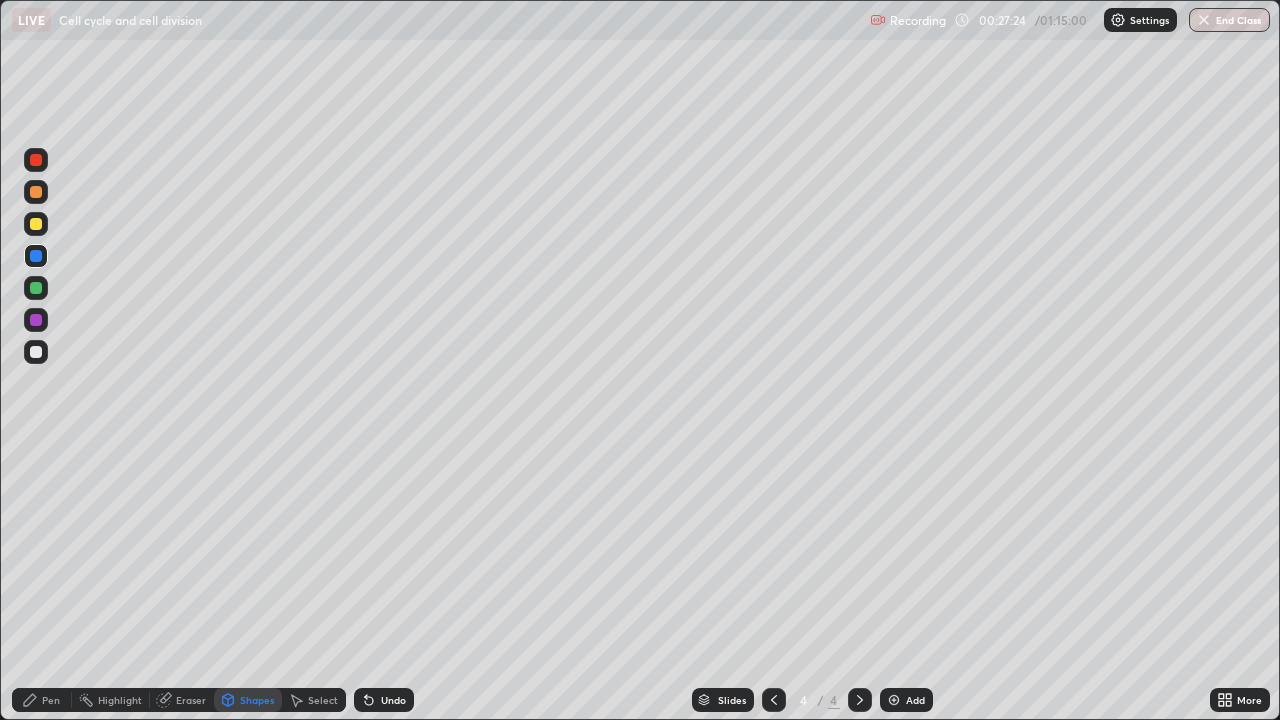 click on "Pen" at bounding box center [51, 700] 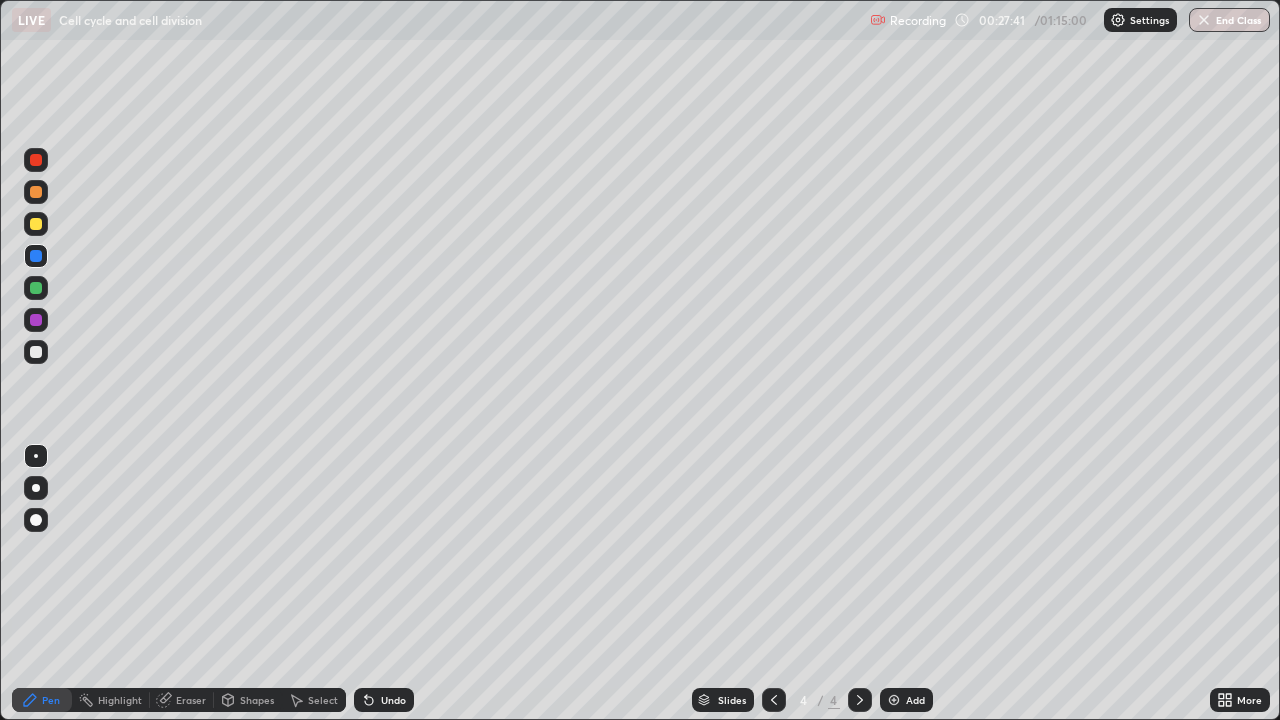 click at bounding box center [36, 192] 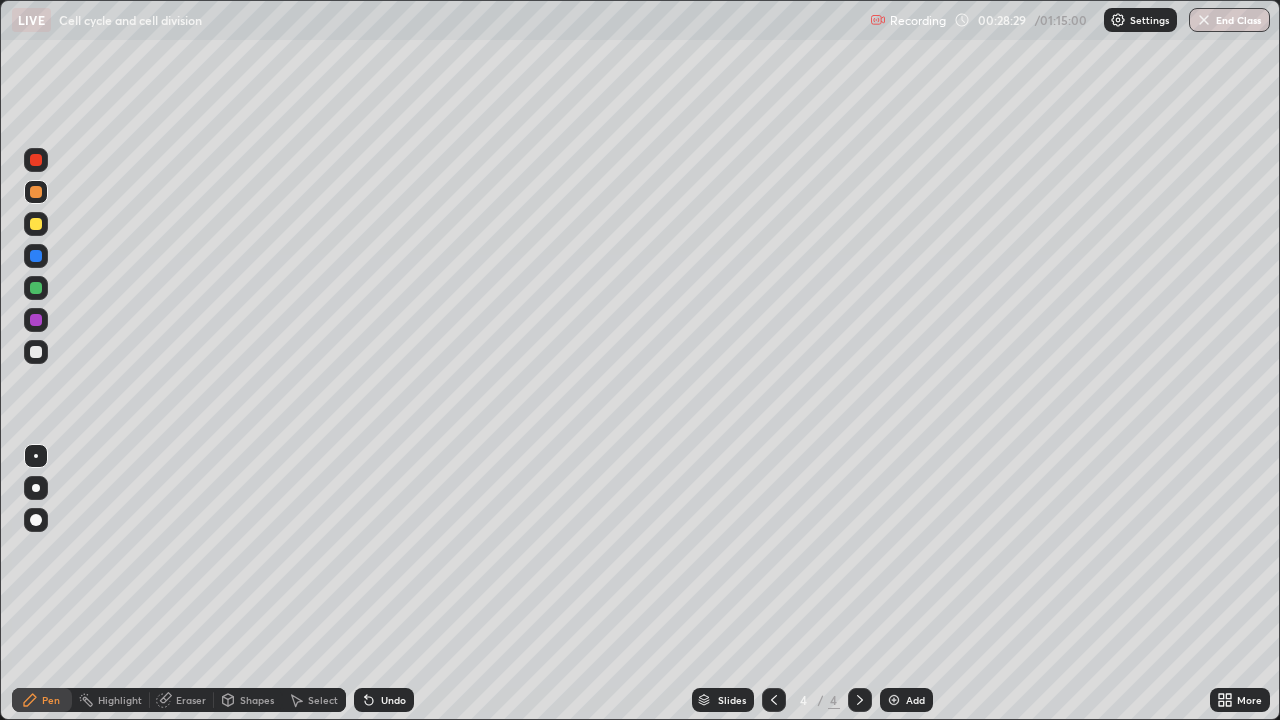 click at bounding box center (36, 256) 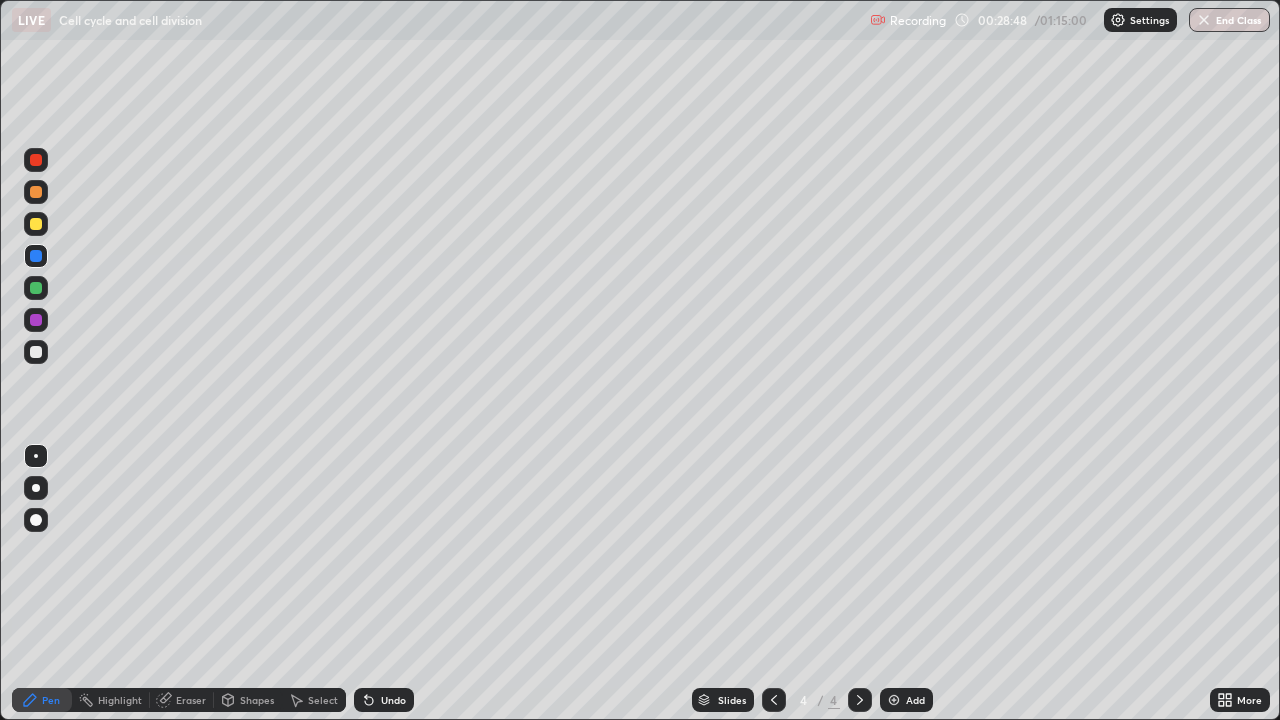 click at bounding box center (36, 352) 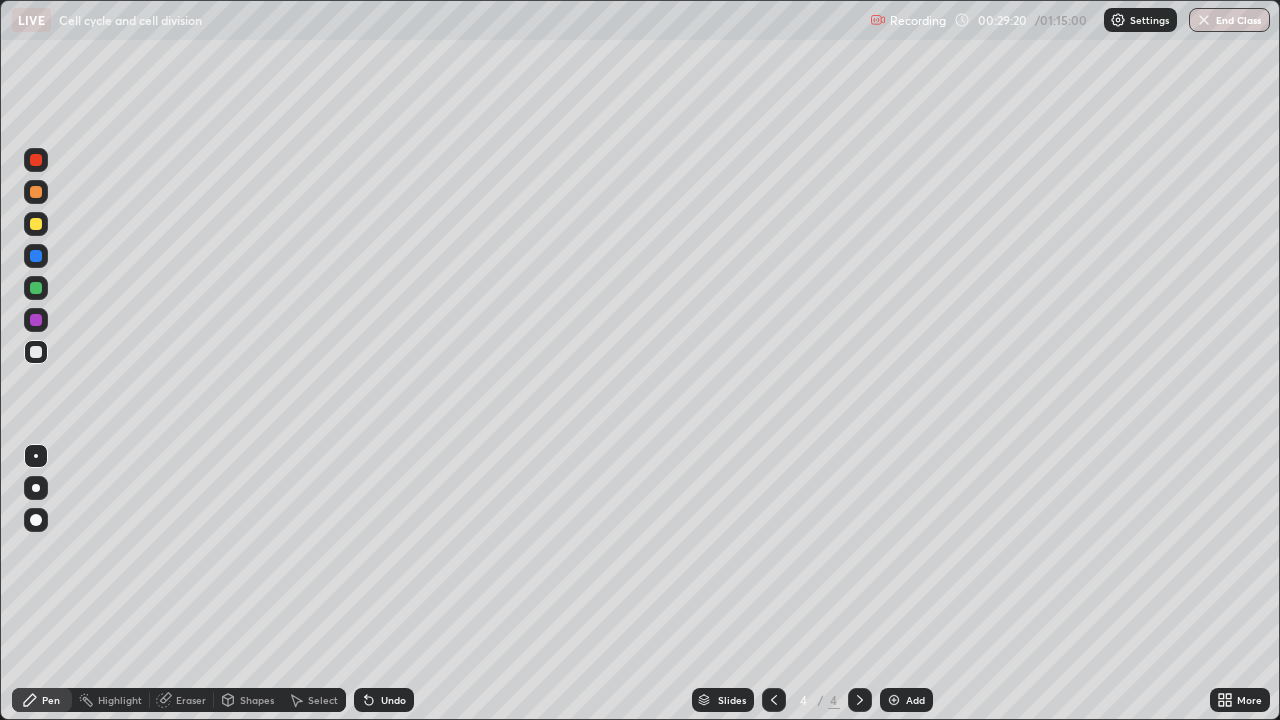 click at bounding box center [36, 288] 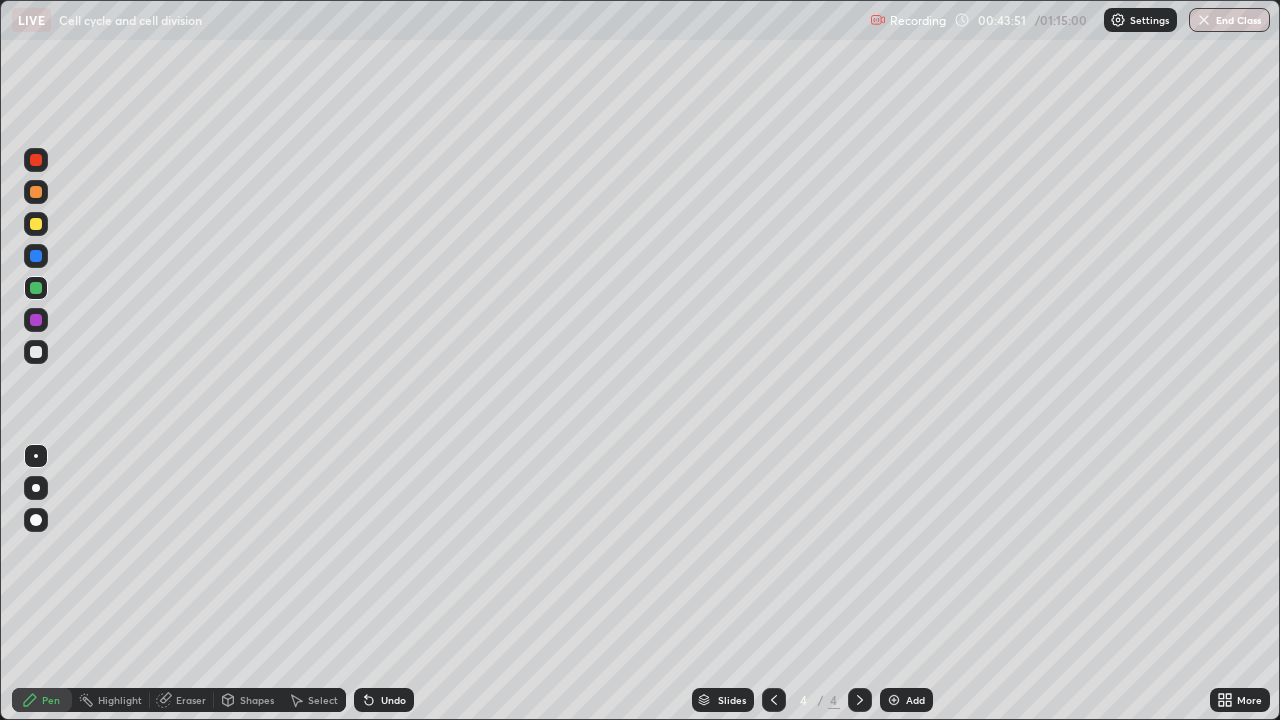 click at bounding box center (36, 352) 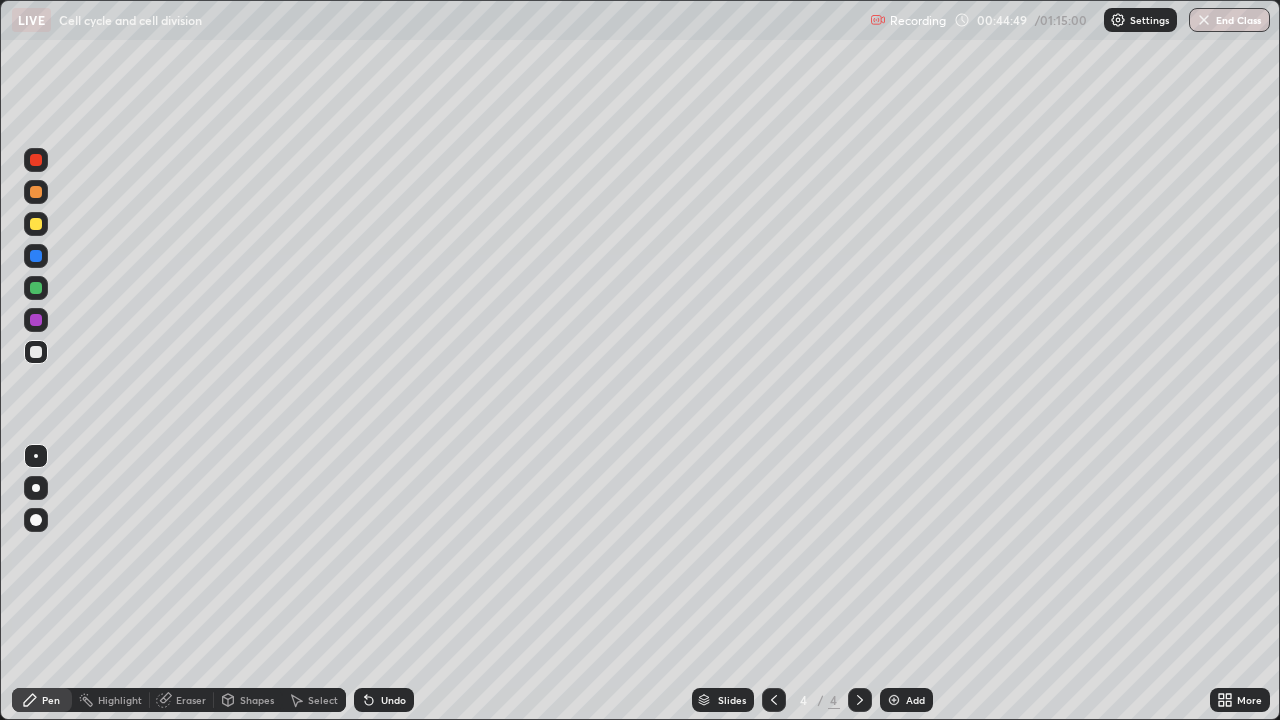 click on "Add" at bounding box center (906, 700) 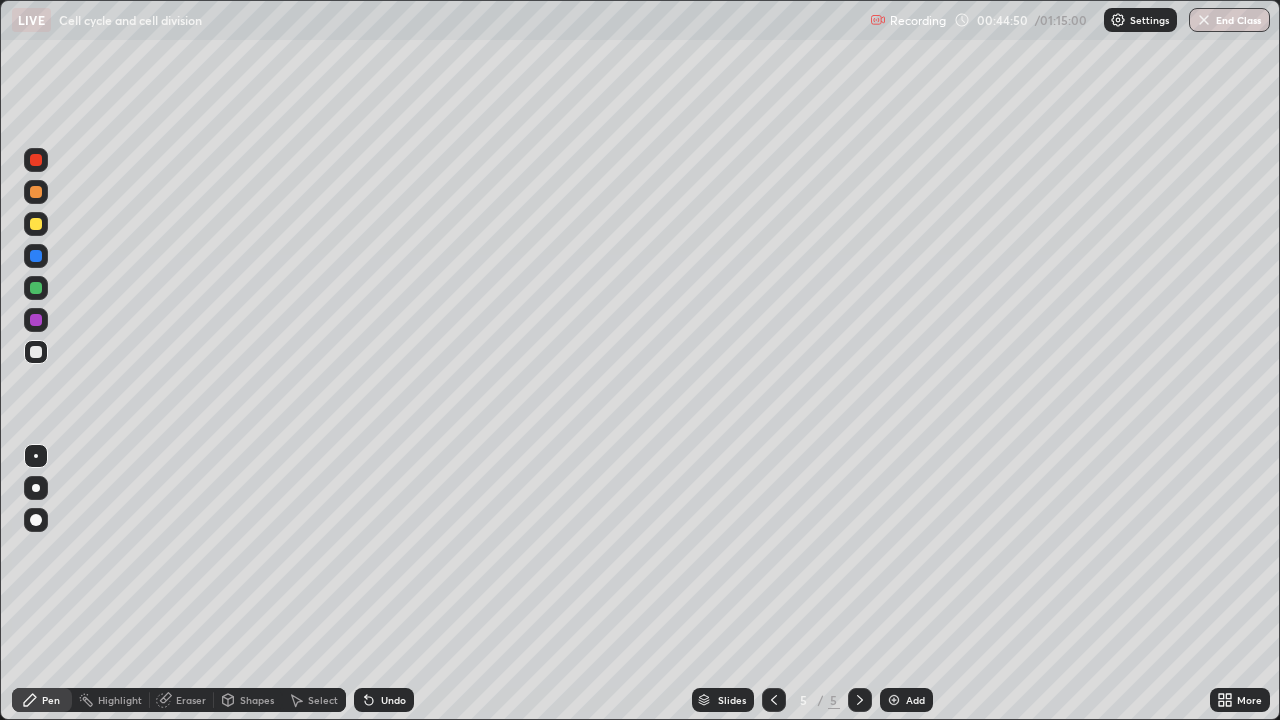 click at bounding box center (36, 224) 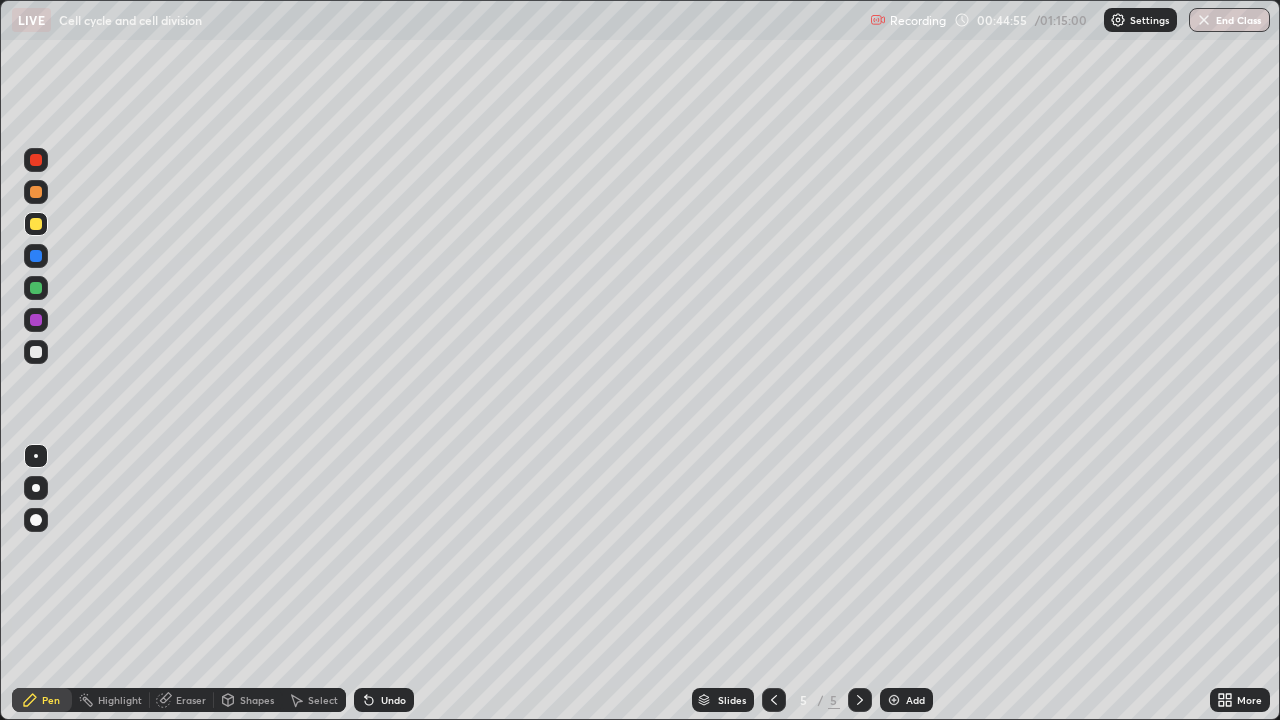 click on "Undo" at bounding box center [384, 700] 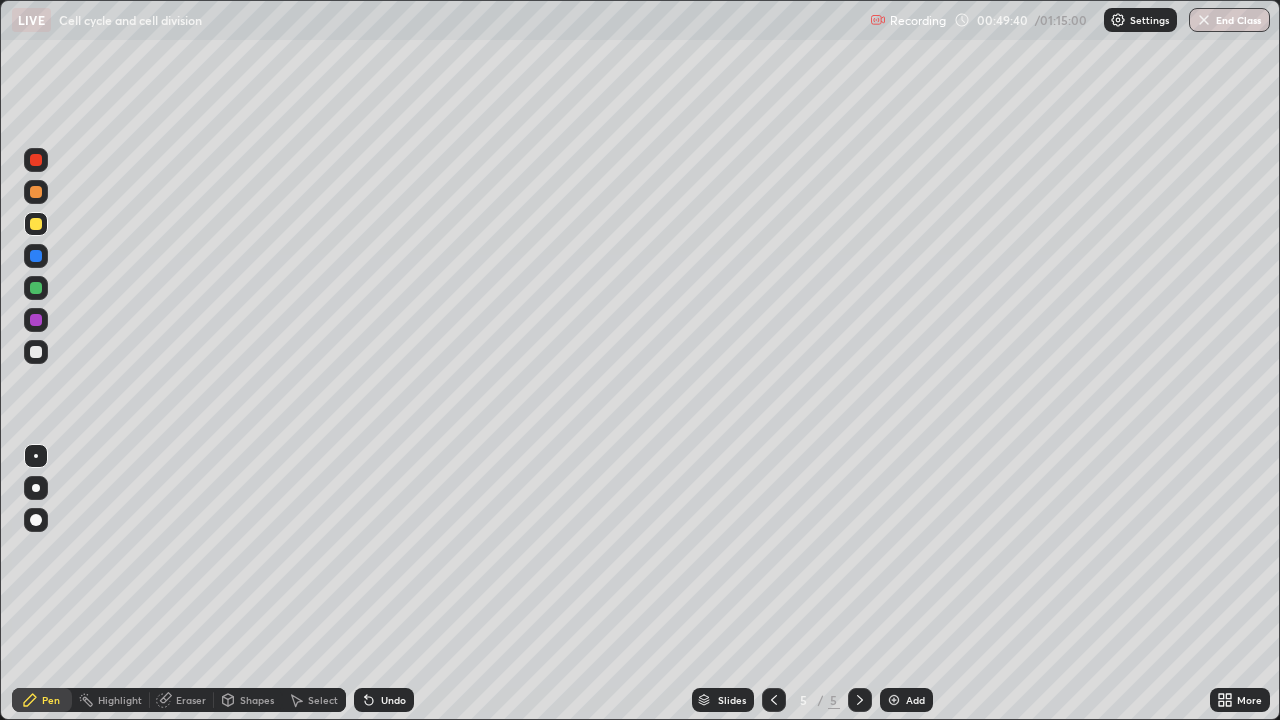 click at bounding box center [894, 700] 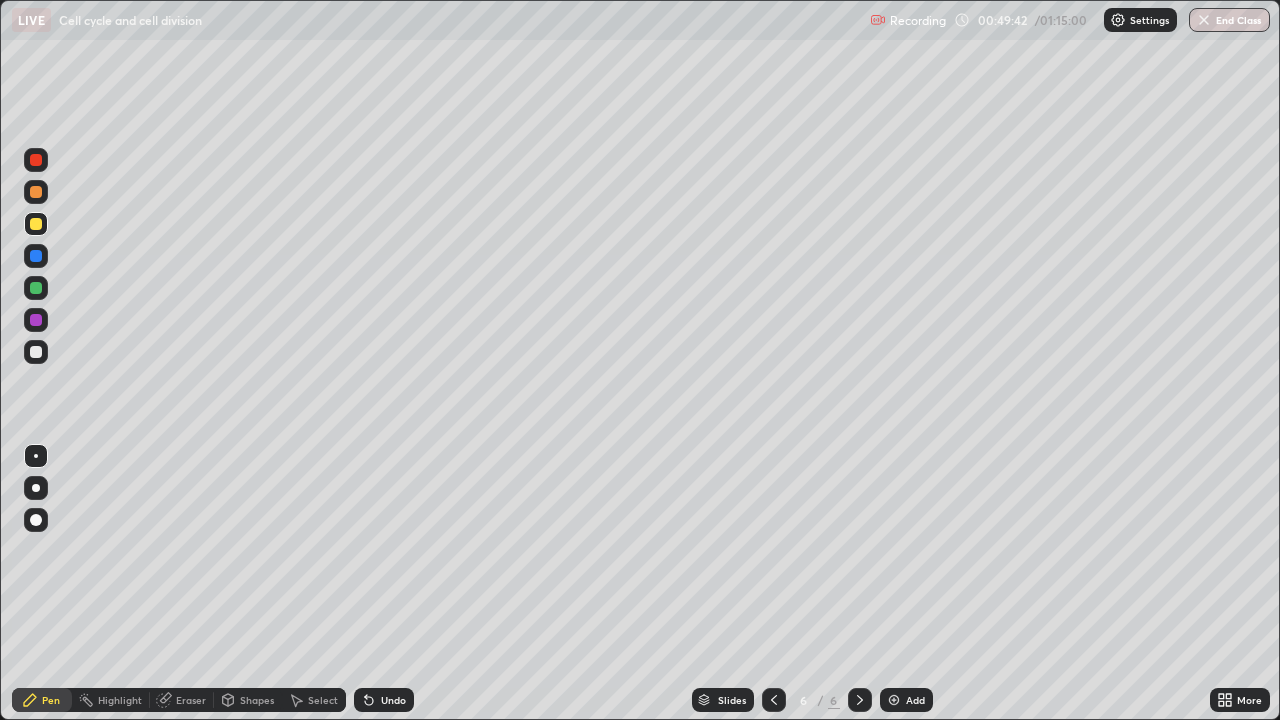 click at bounding box center (36, 192) 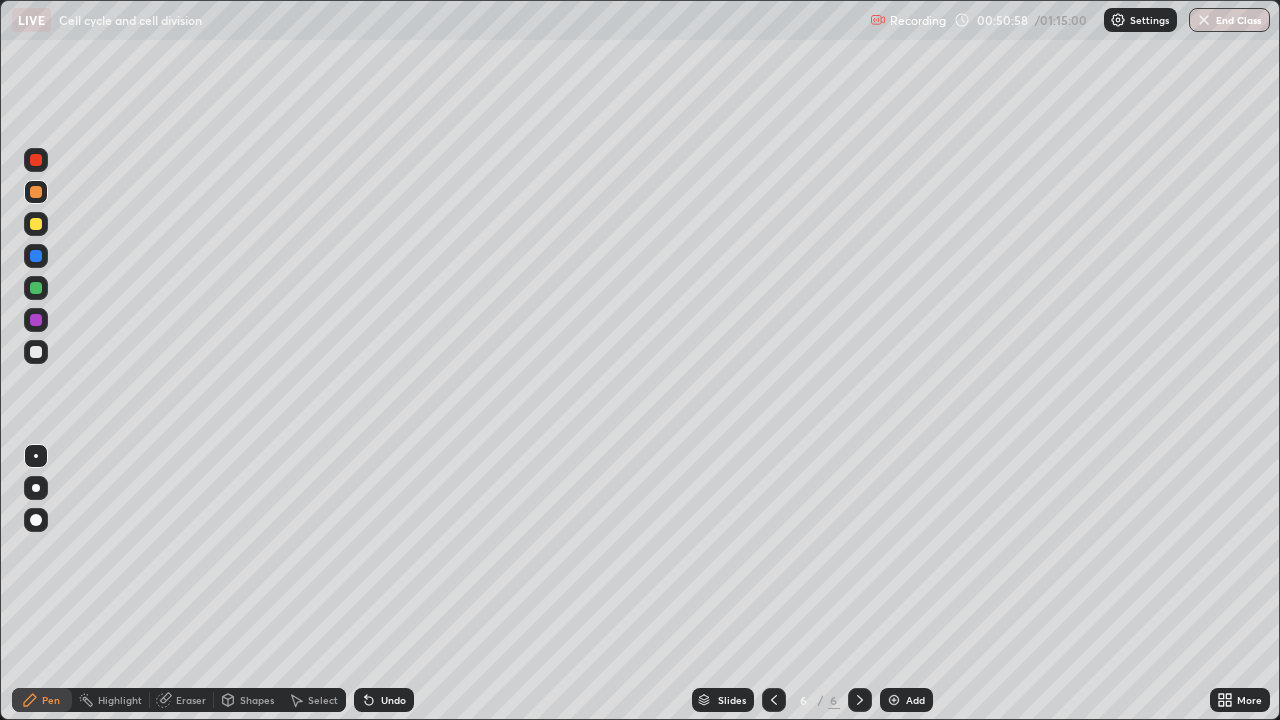 click at bounding box center (36, 352) 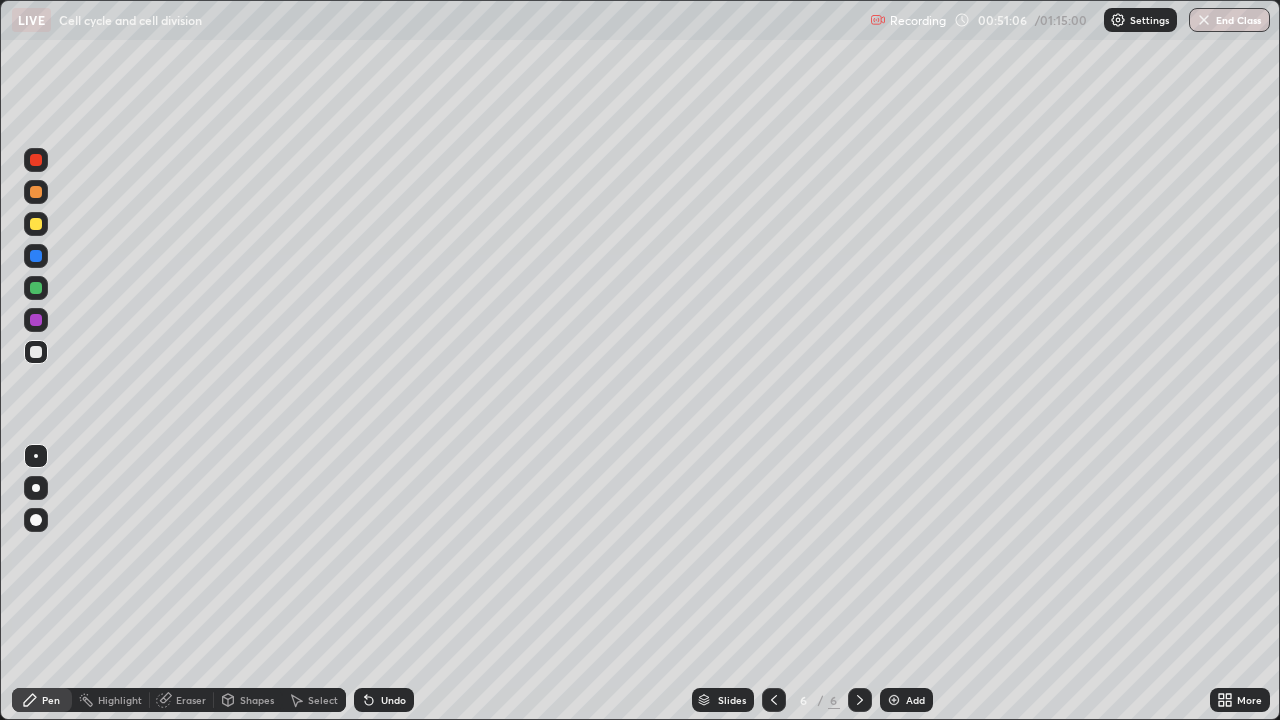 click at bounding box center [36, 224] 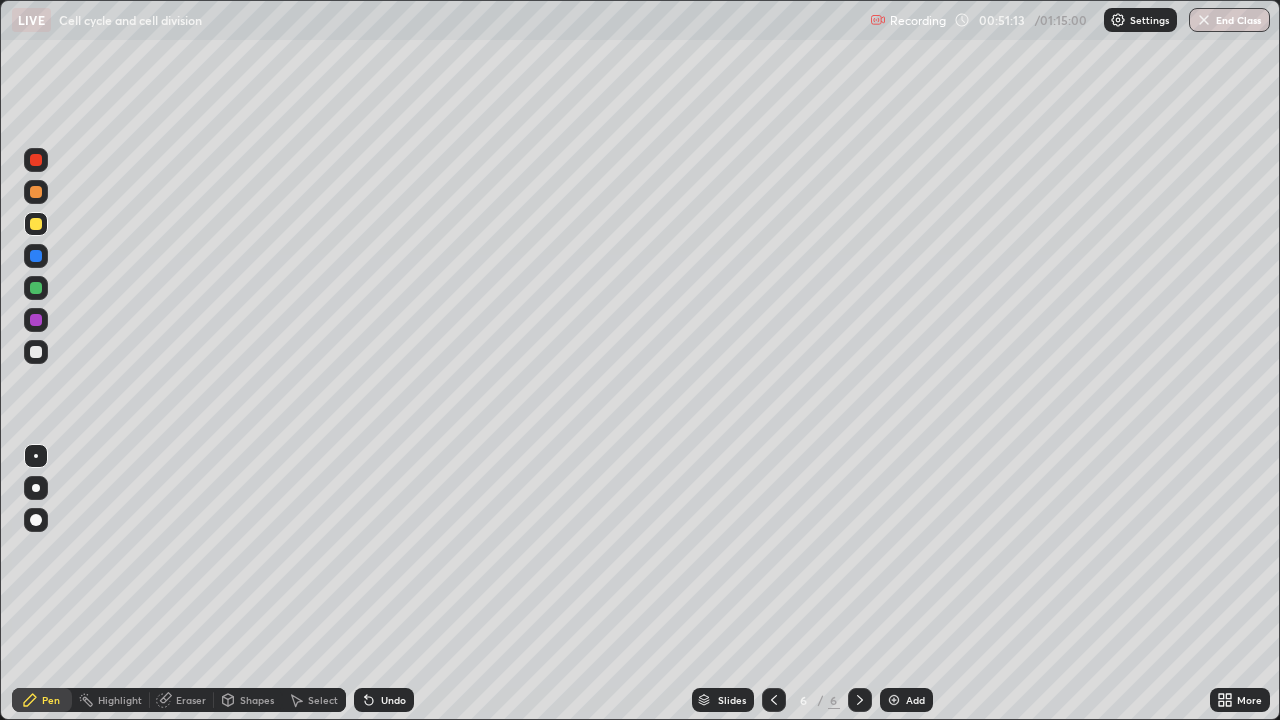 click at bounding box center (36, 520) 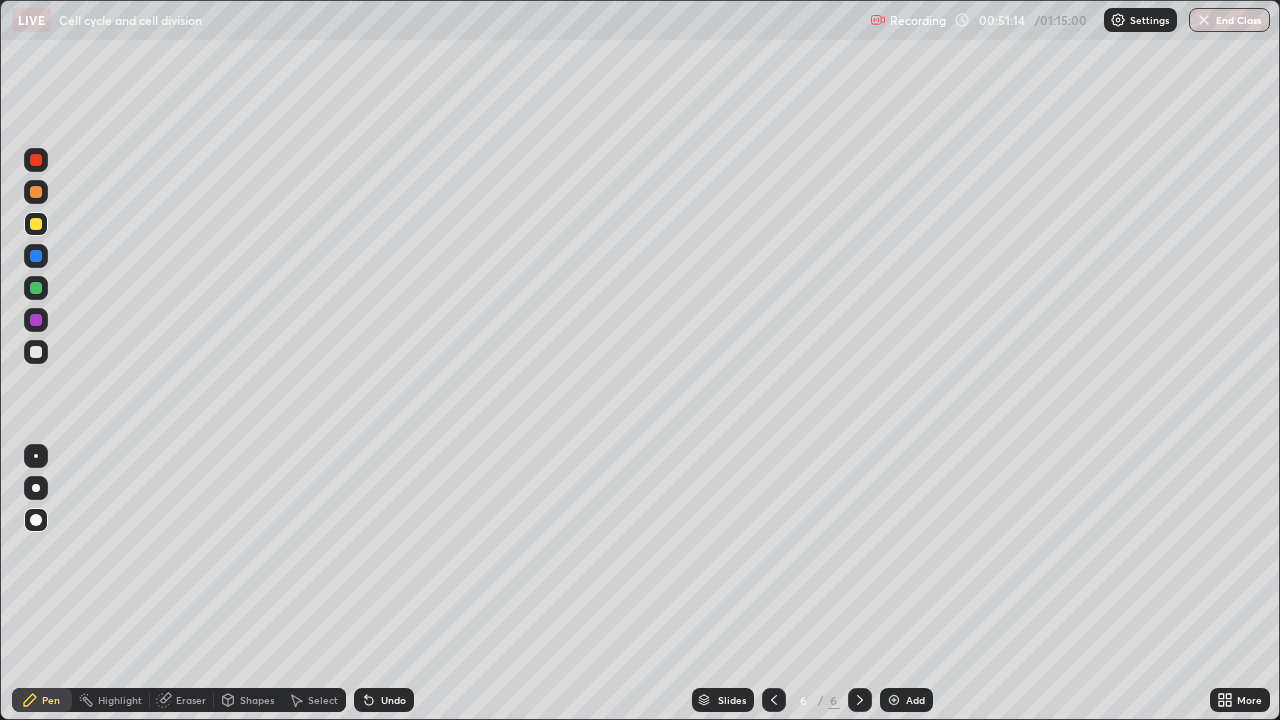 click at bounding box center (36, 160) 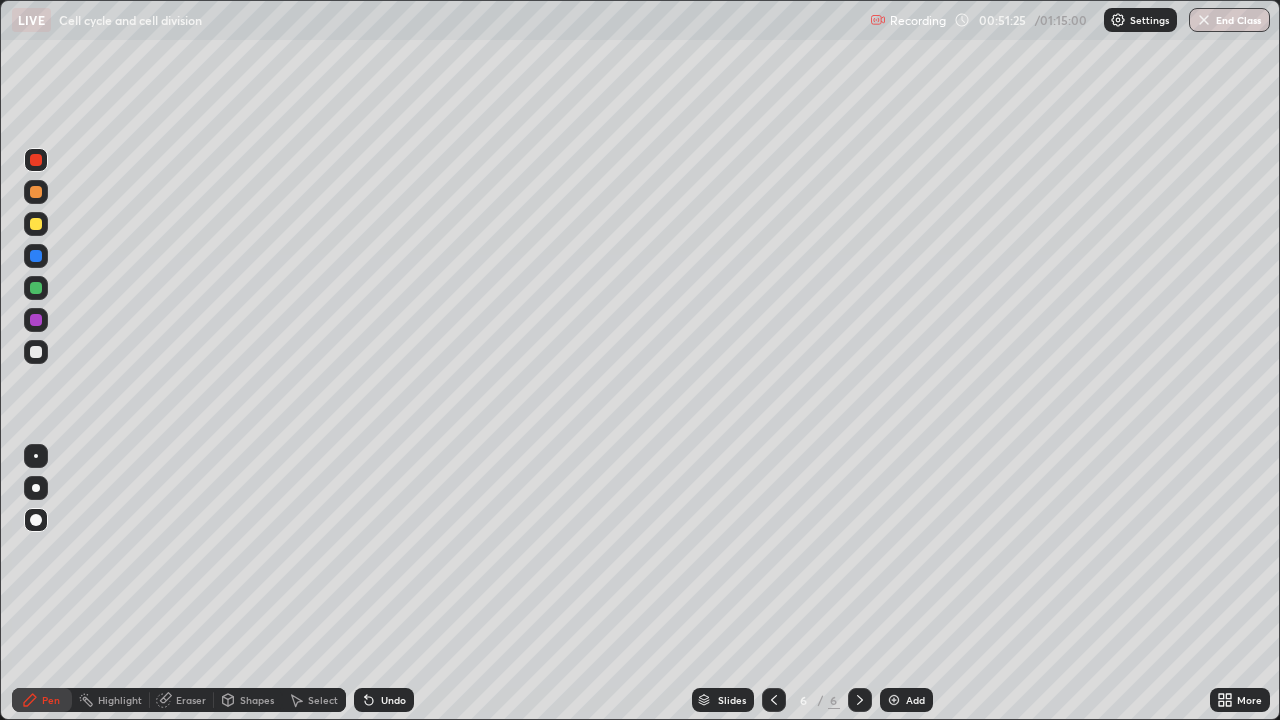click at bounding box center [36, 352] 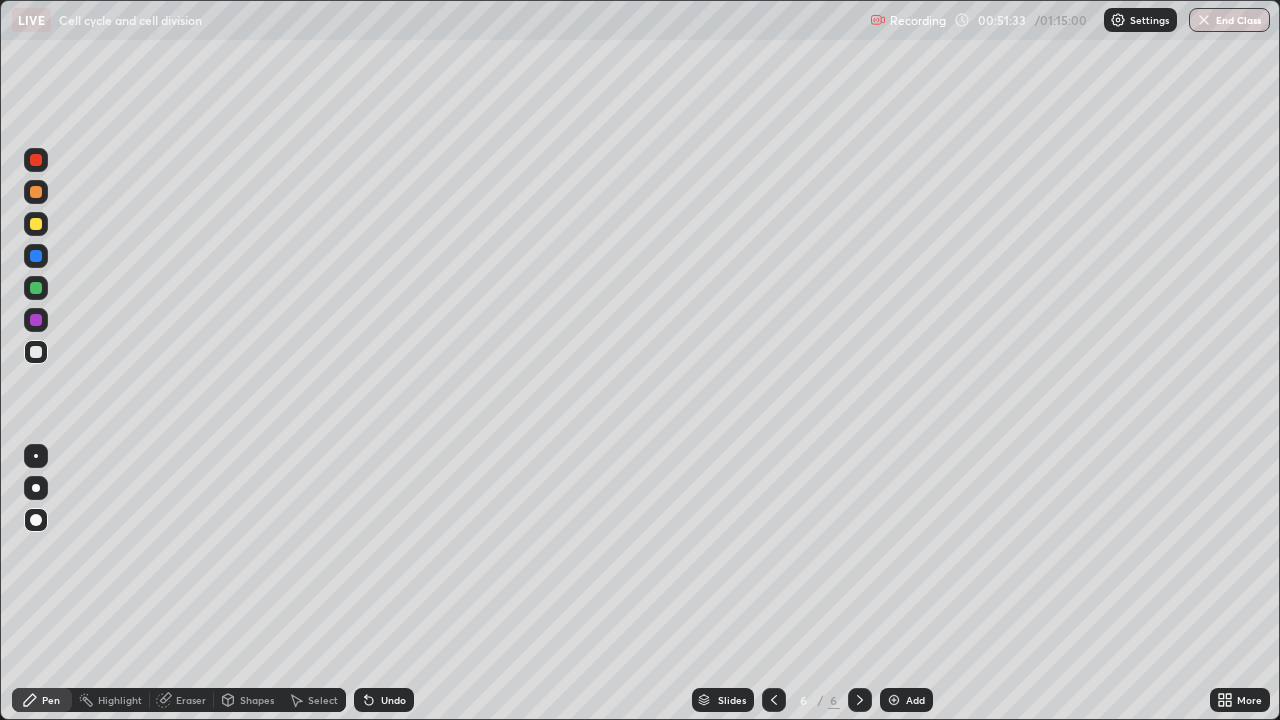 click at bounding box center (36, 456) 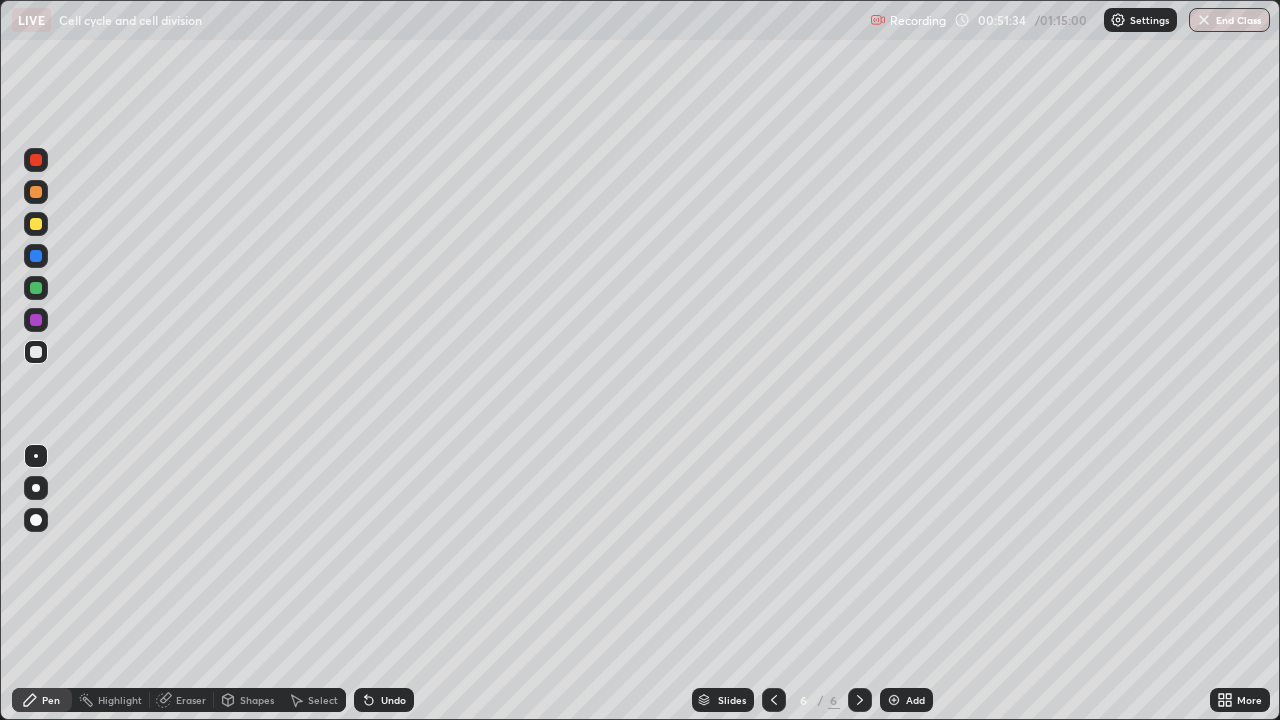 click at bounding box center [36, 224] 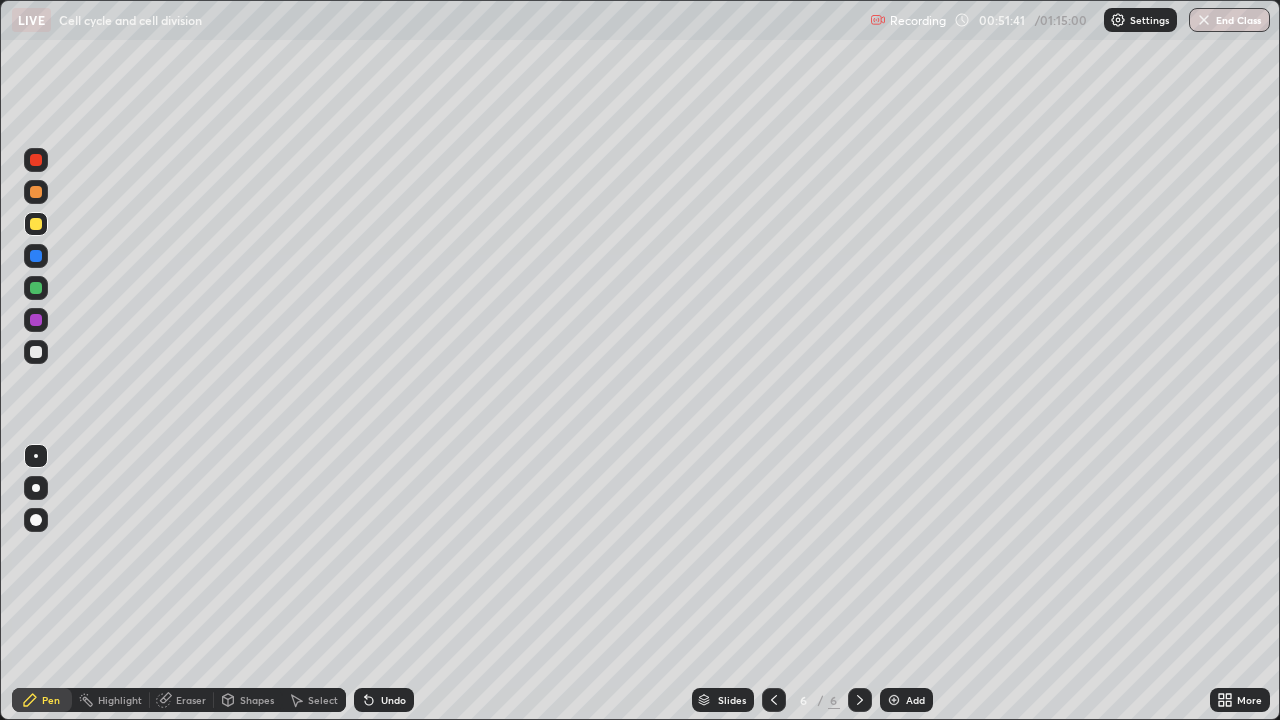 click at bounding box center [36, 160] 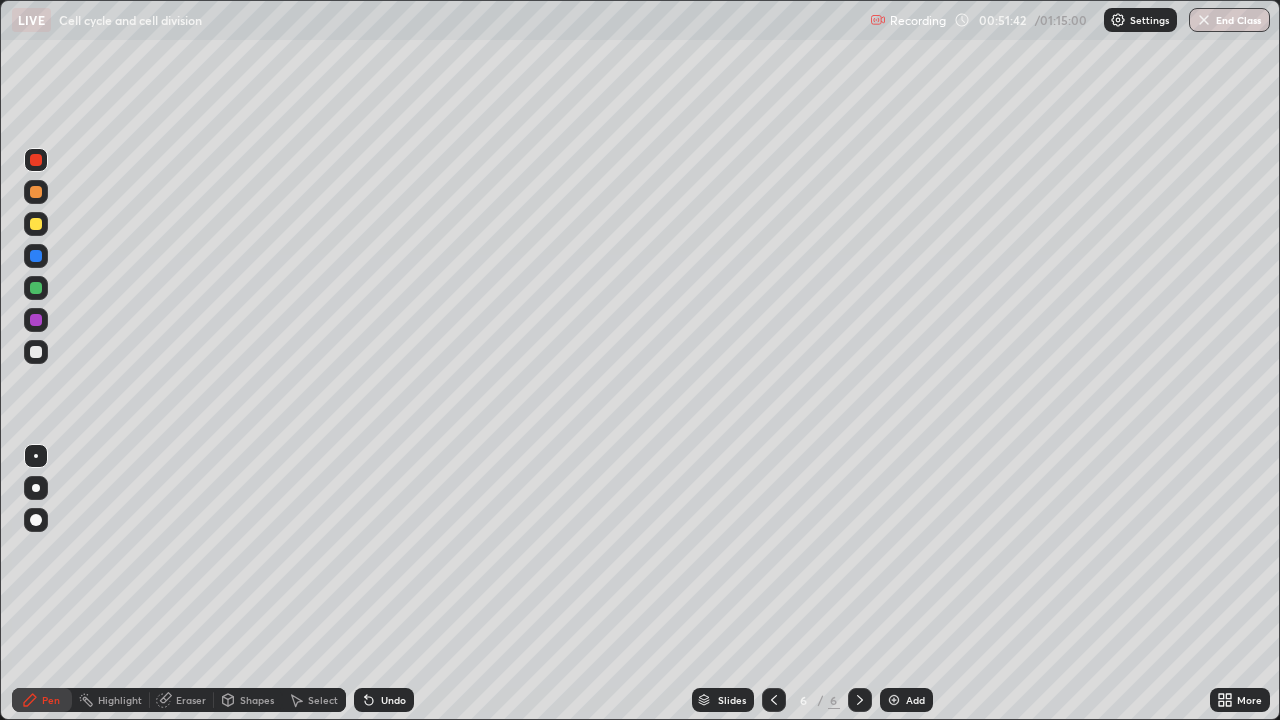 click at bounding box center (36, 520) 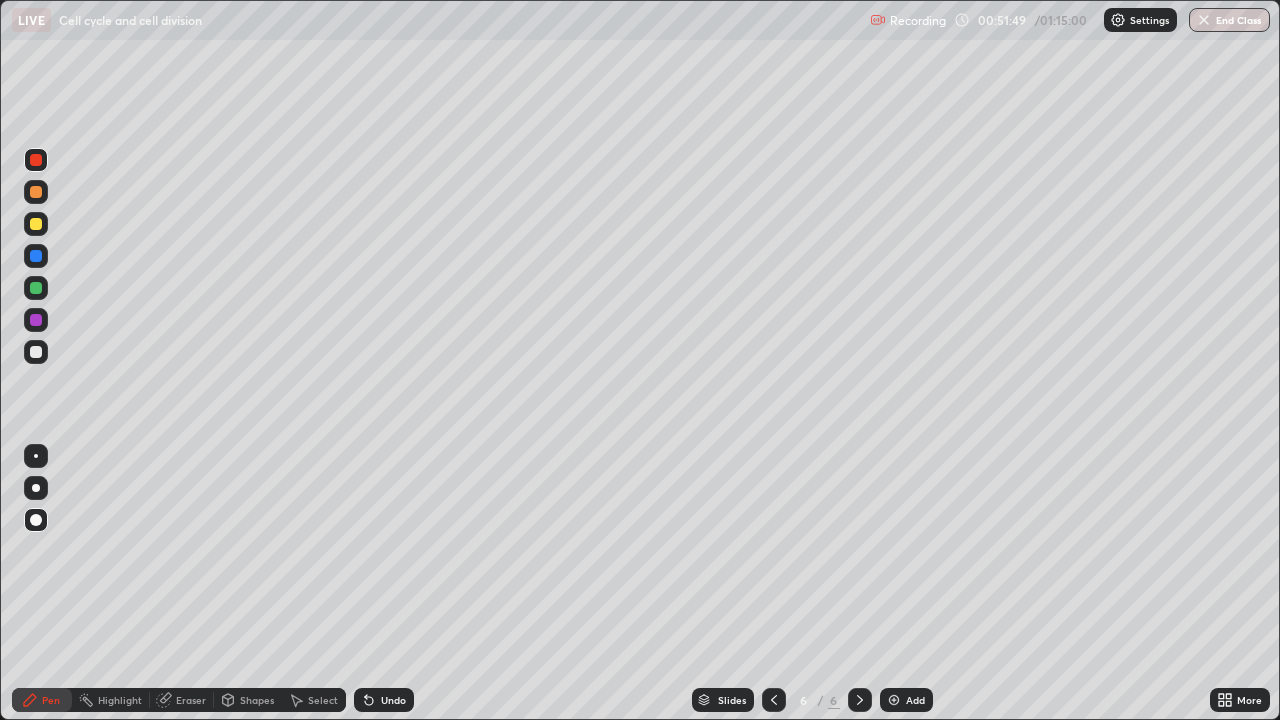 click 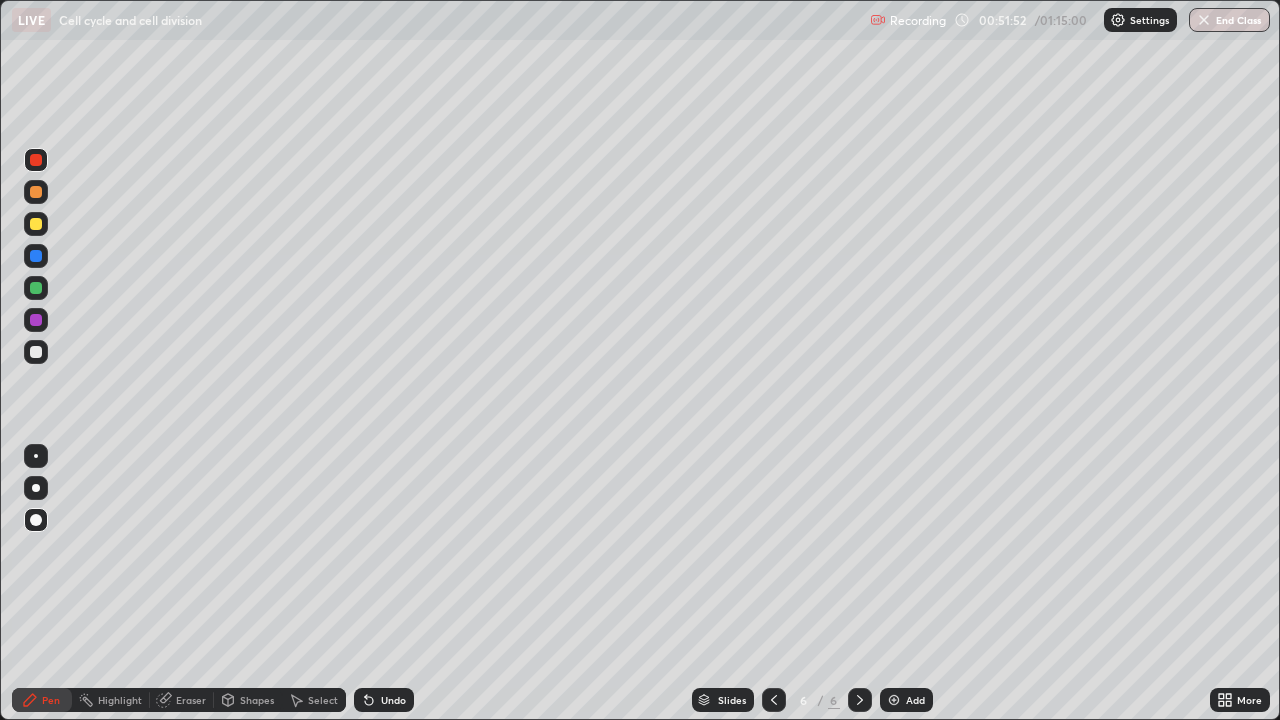 click at bounding box center [36, 352] 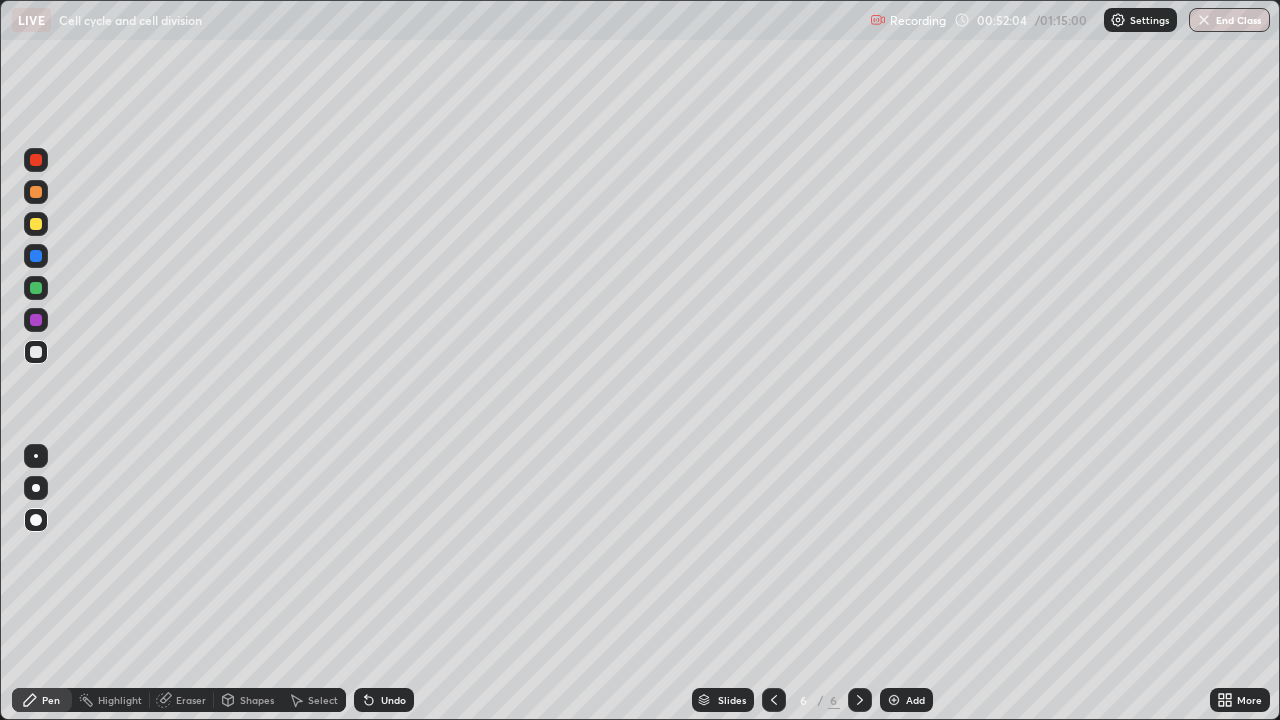 click on "Undo" at bounding box center (384, 700) 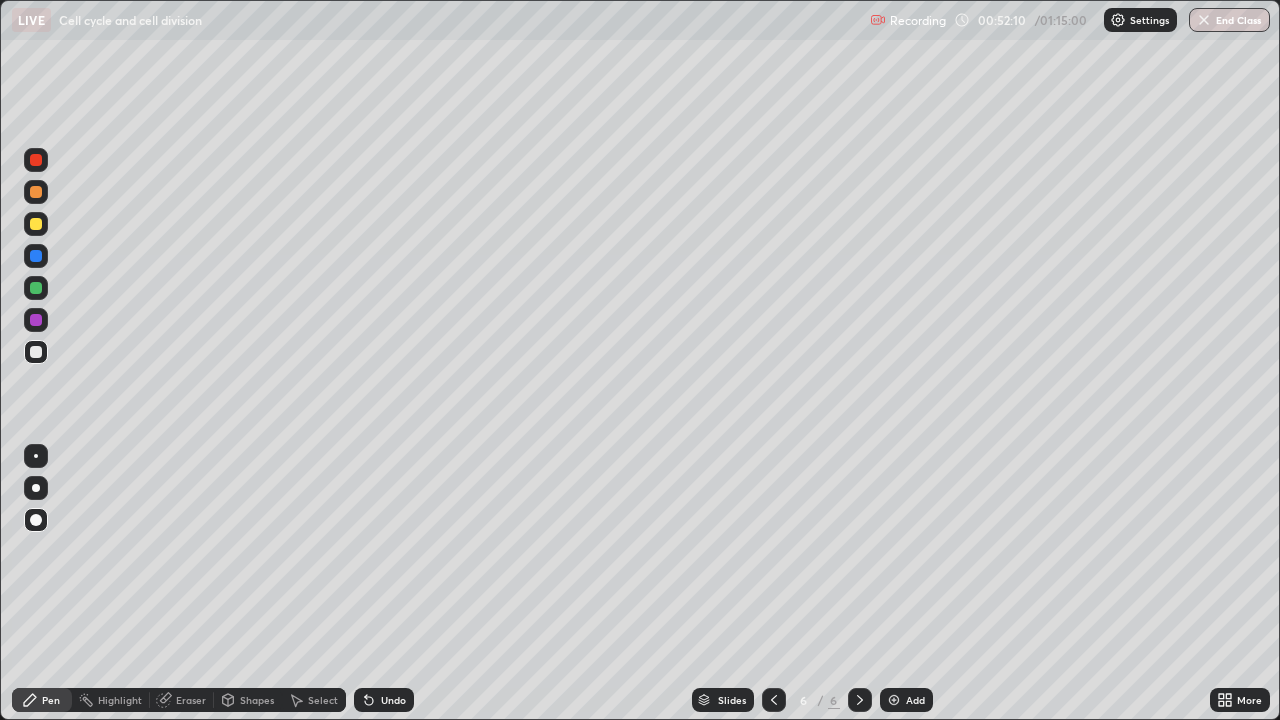 click at bounding box center (36, 456) 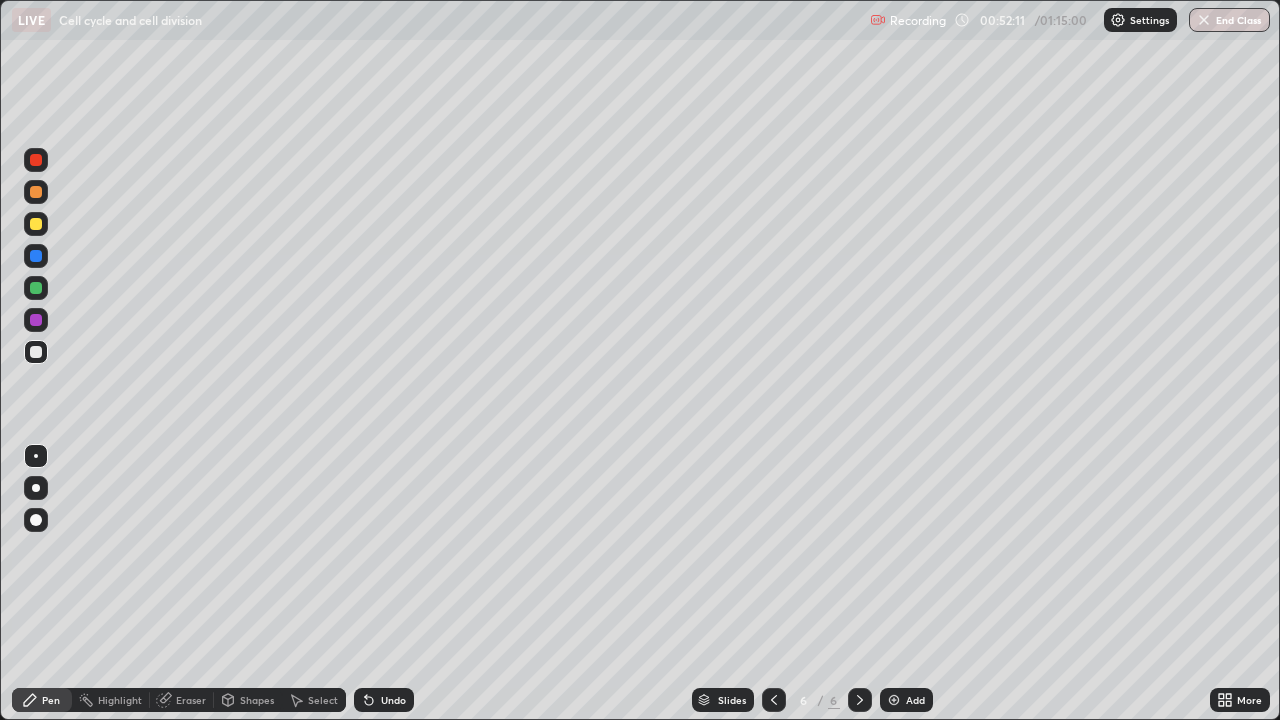 click at bounding box center [36, 224] 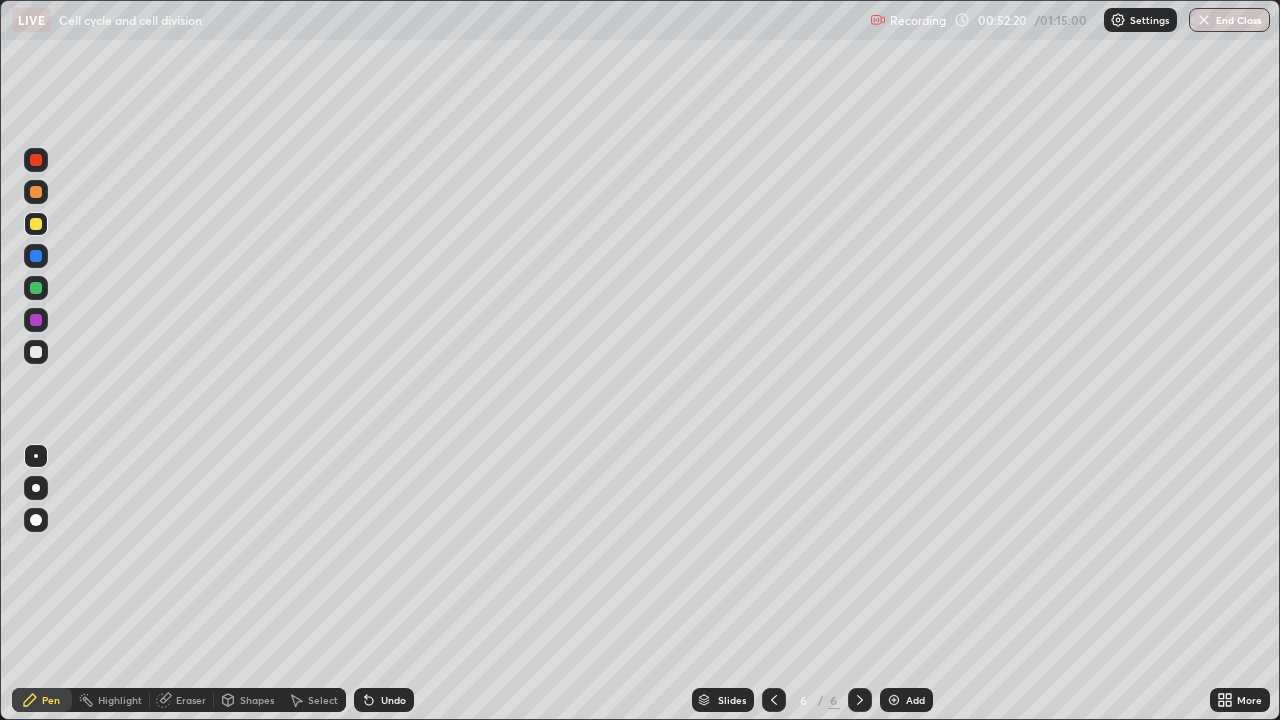 click at bounding box center [36, 456] 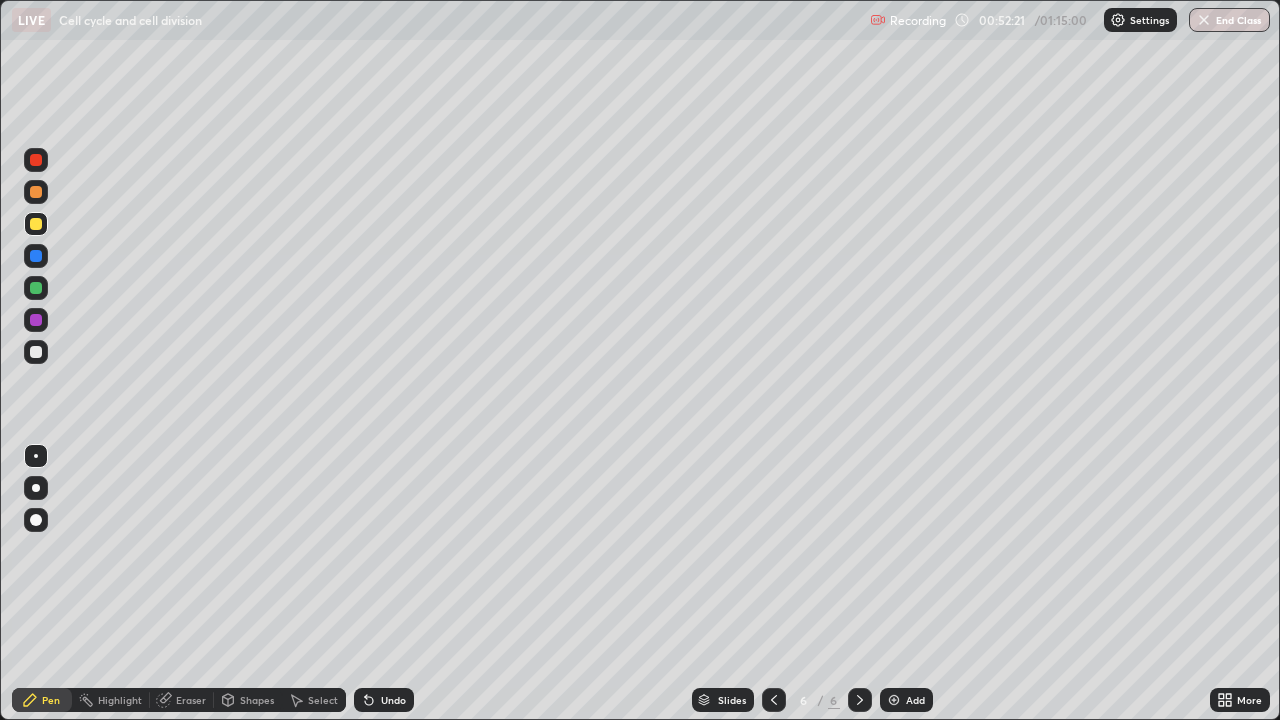 click at bounding box center [36, 160] 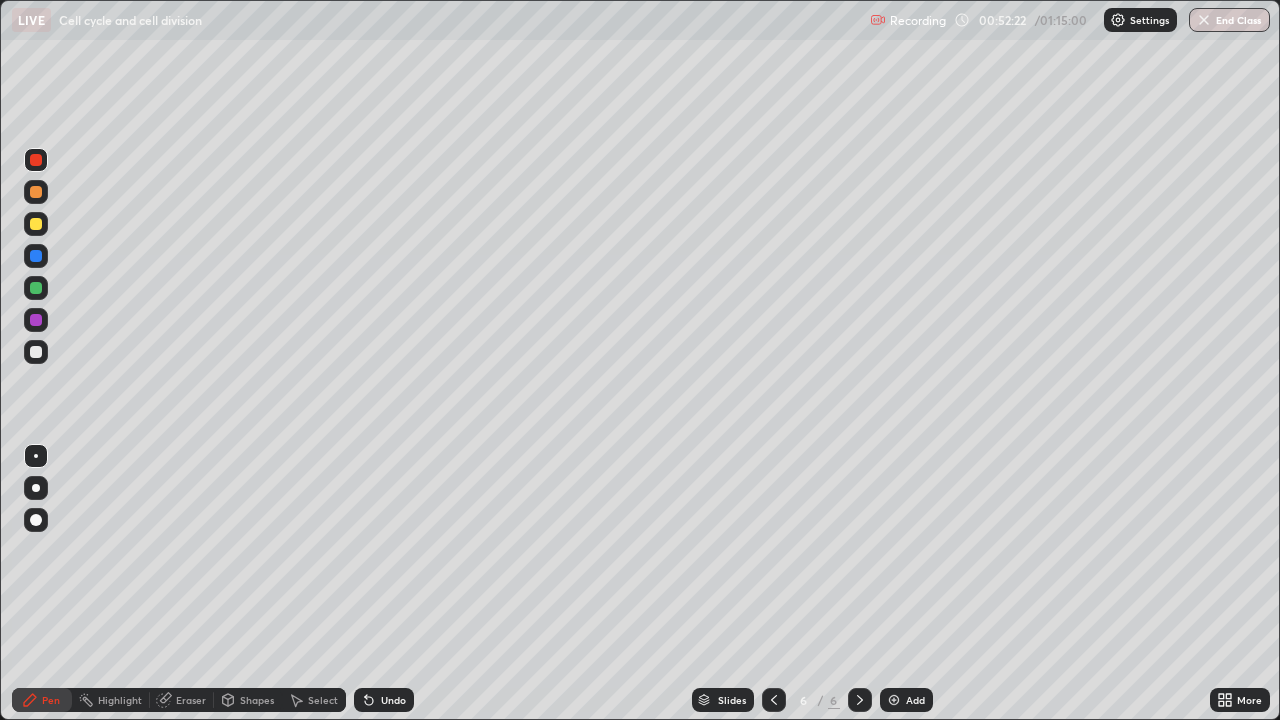 click at bounding box center (36, 520) 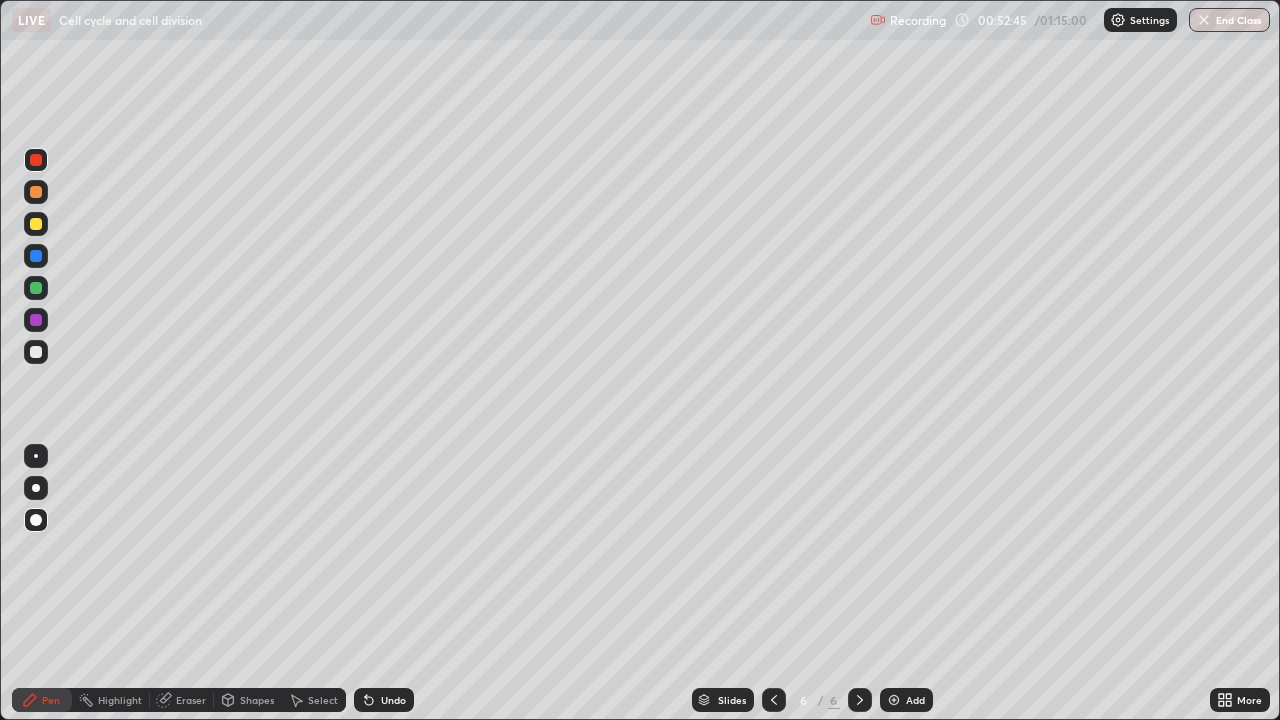 click on "Undo" at bounding box center [393, 700] 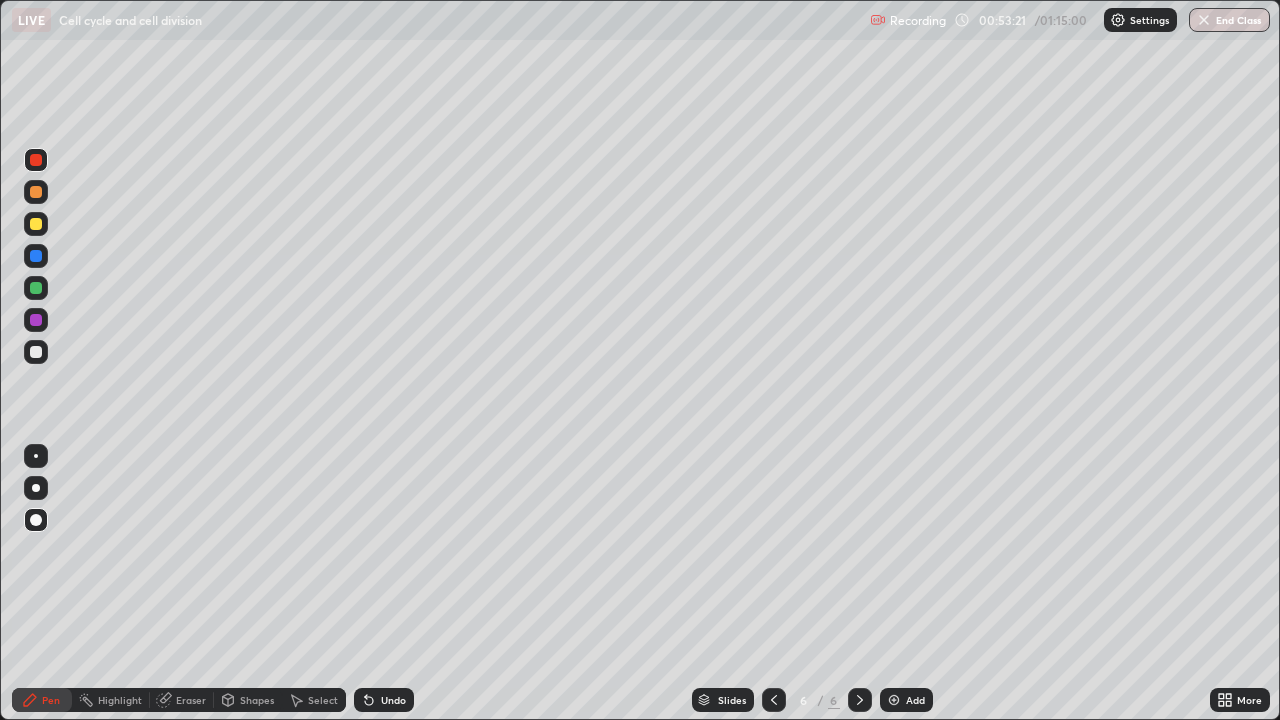 click at bounding box center (894, 700) 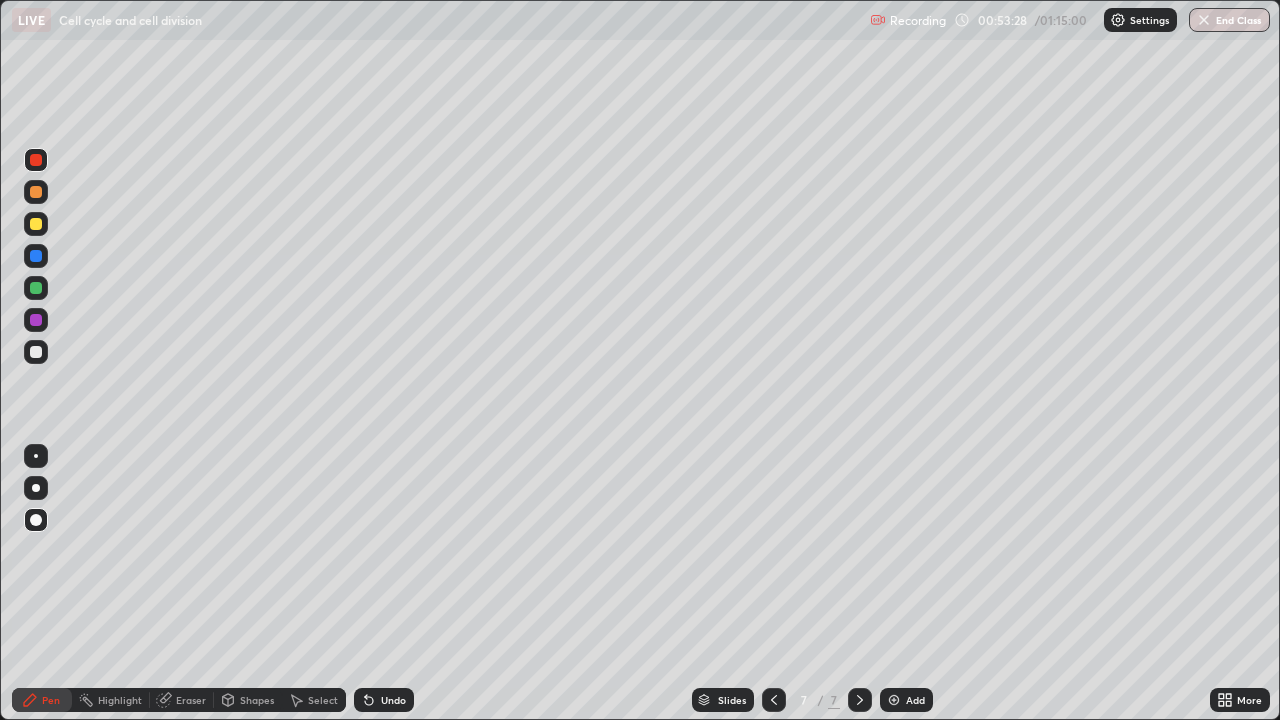click at bounding box center [36, 224] 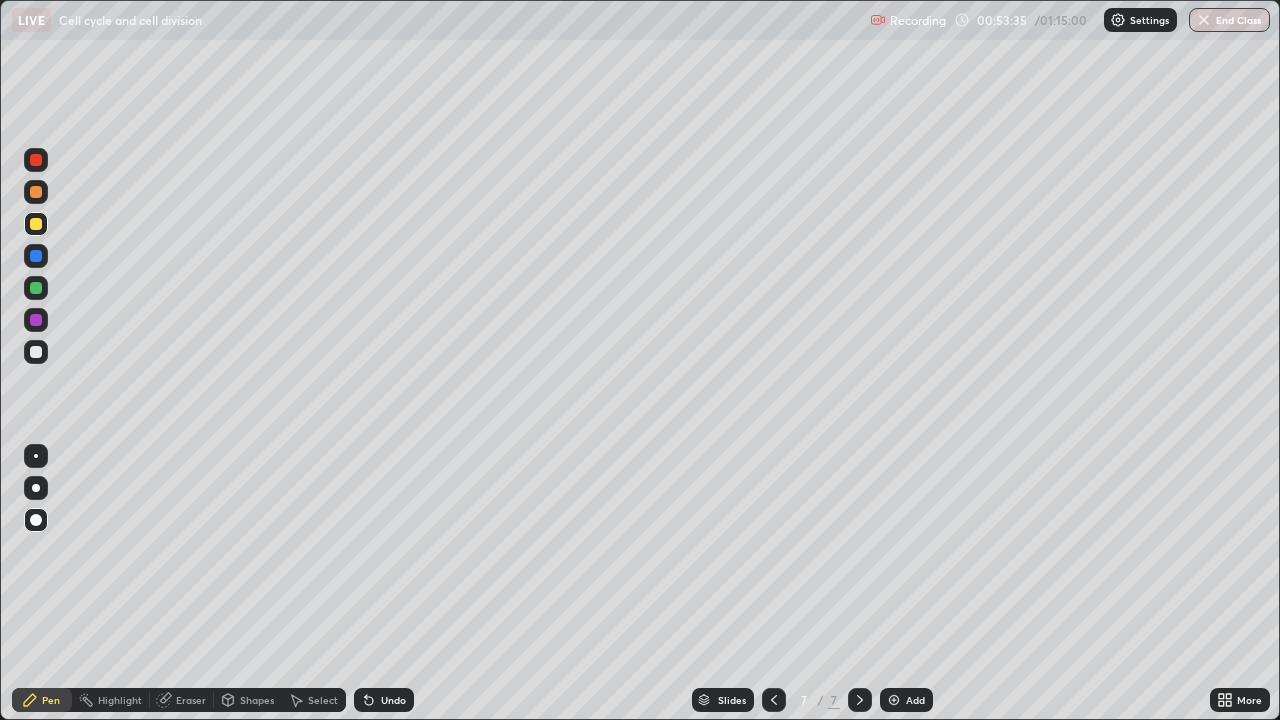 click 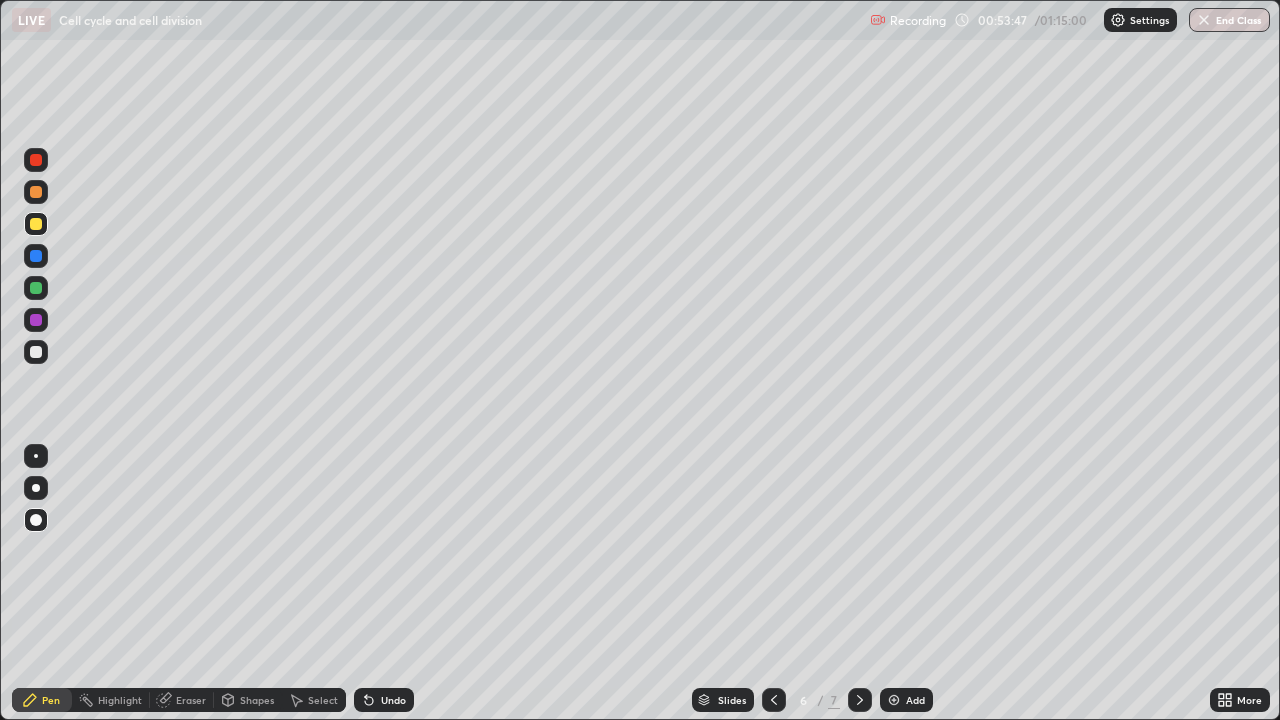 click on "Add" at bounding box center (915, 700) 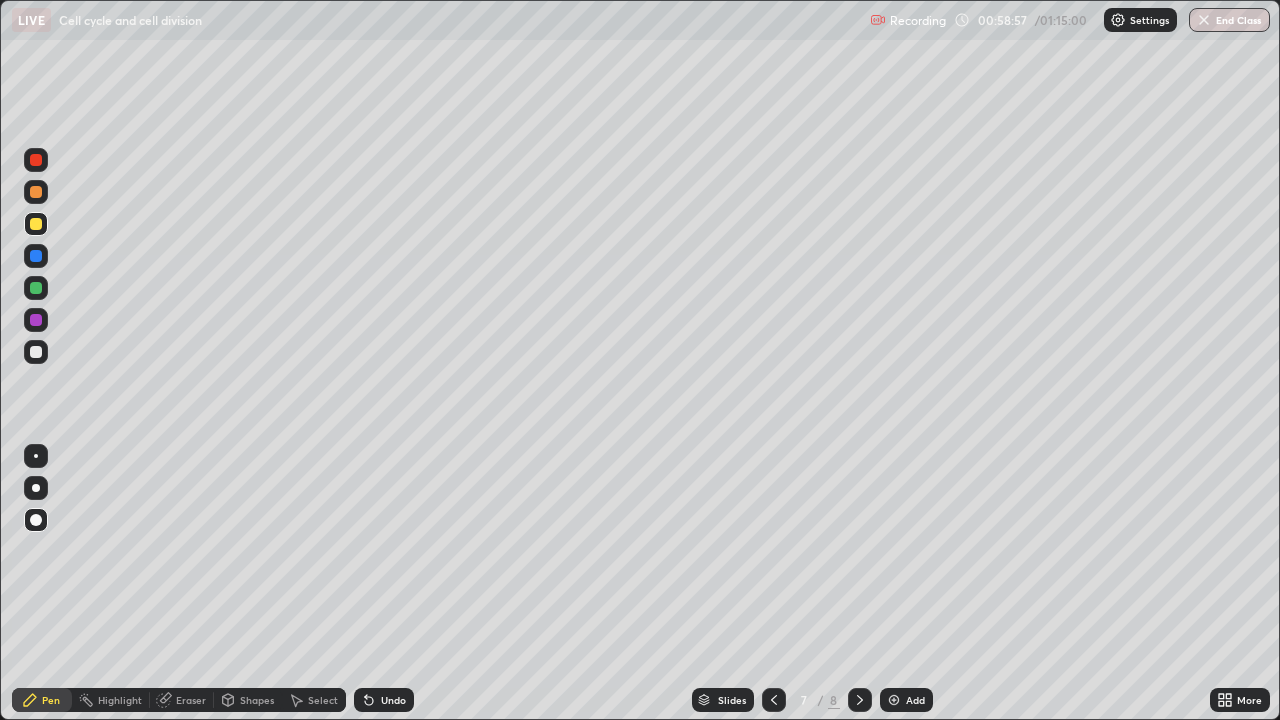 click 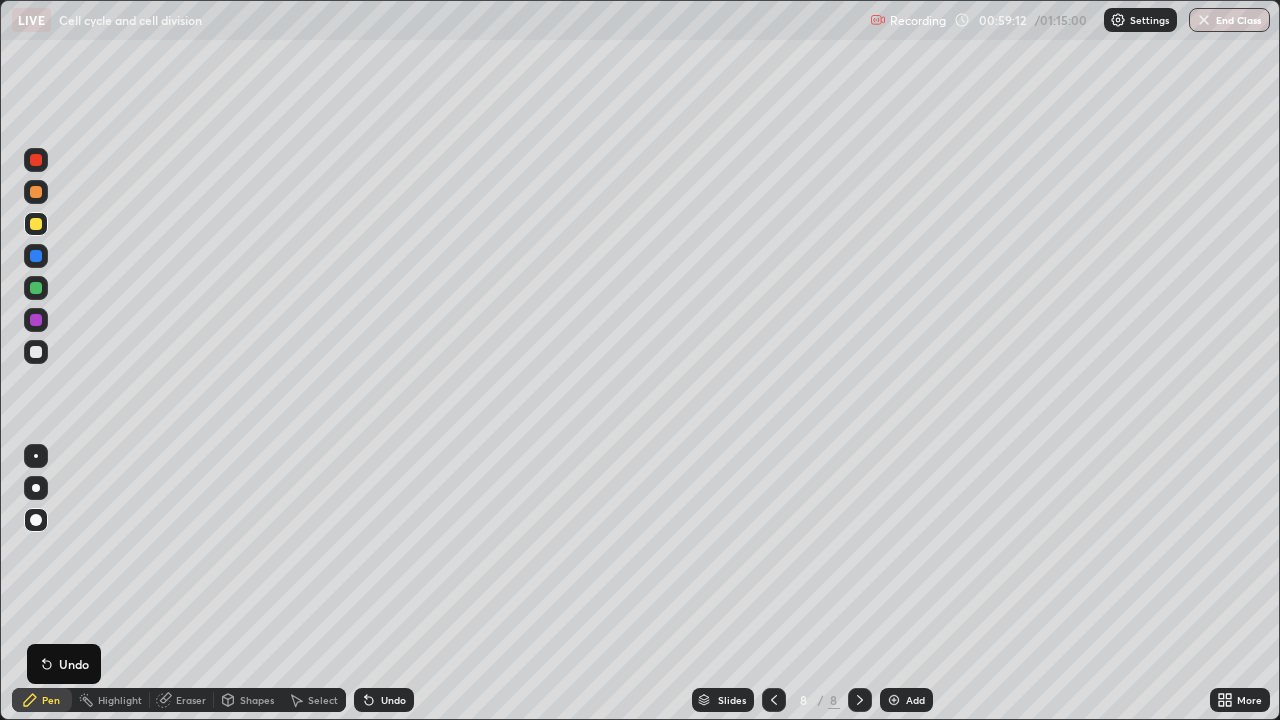 click at bounding box center (36, 352) 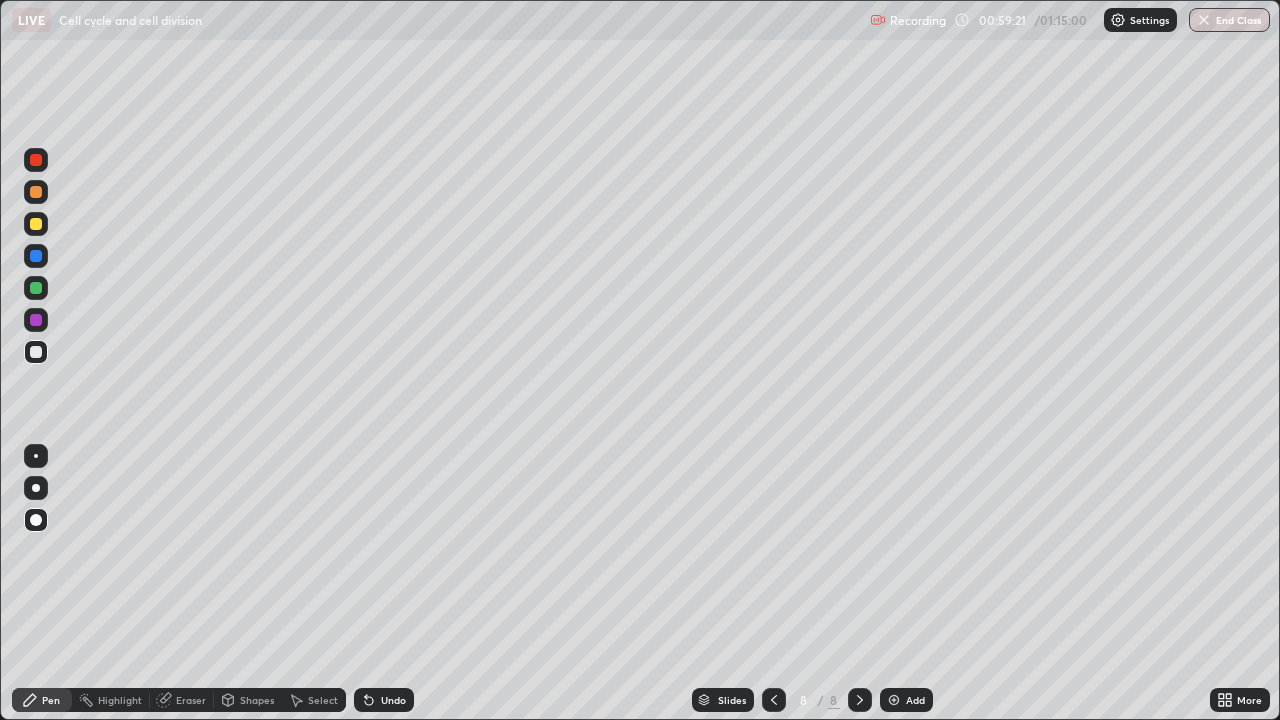click at bounding box center (36, 456) 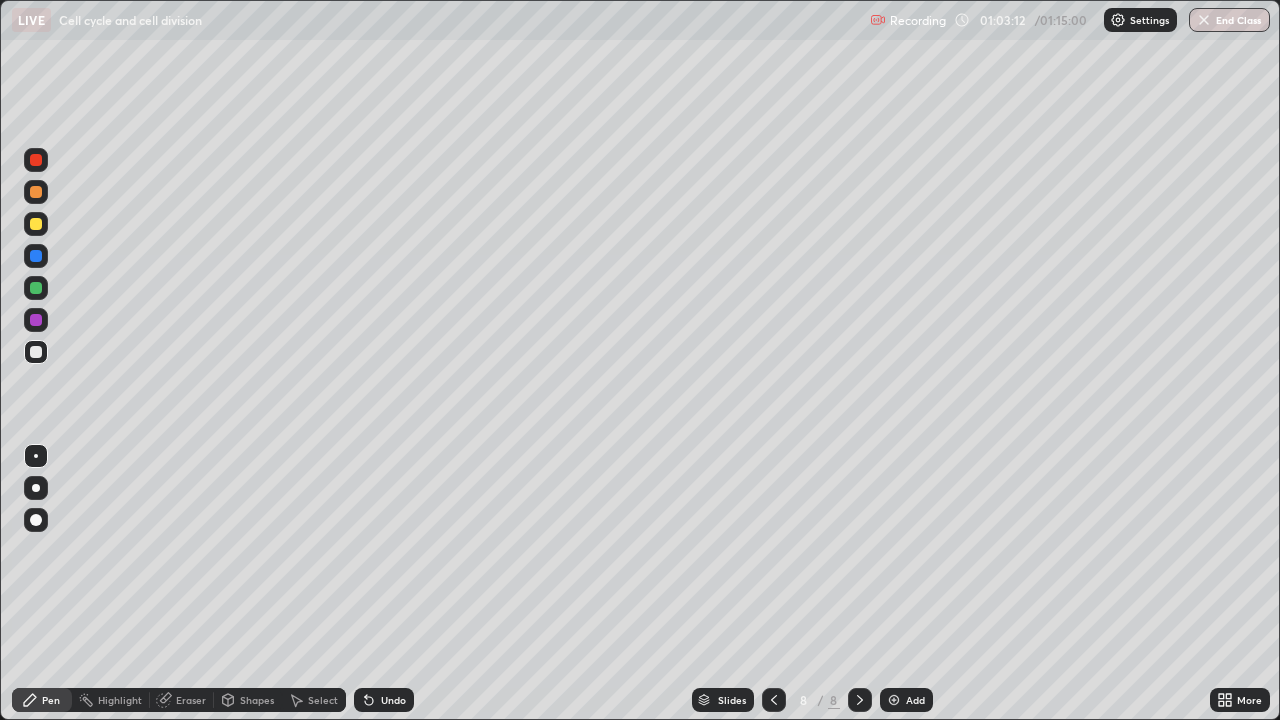 click on "Add" at bounding box center [915, 700] 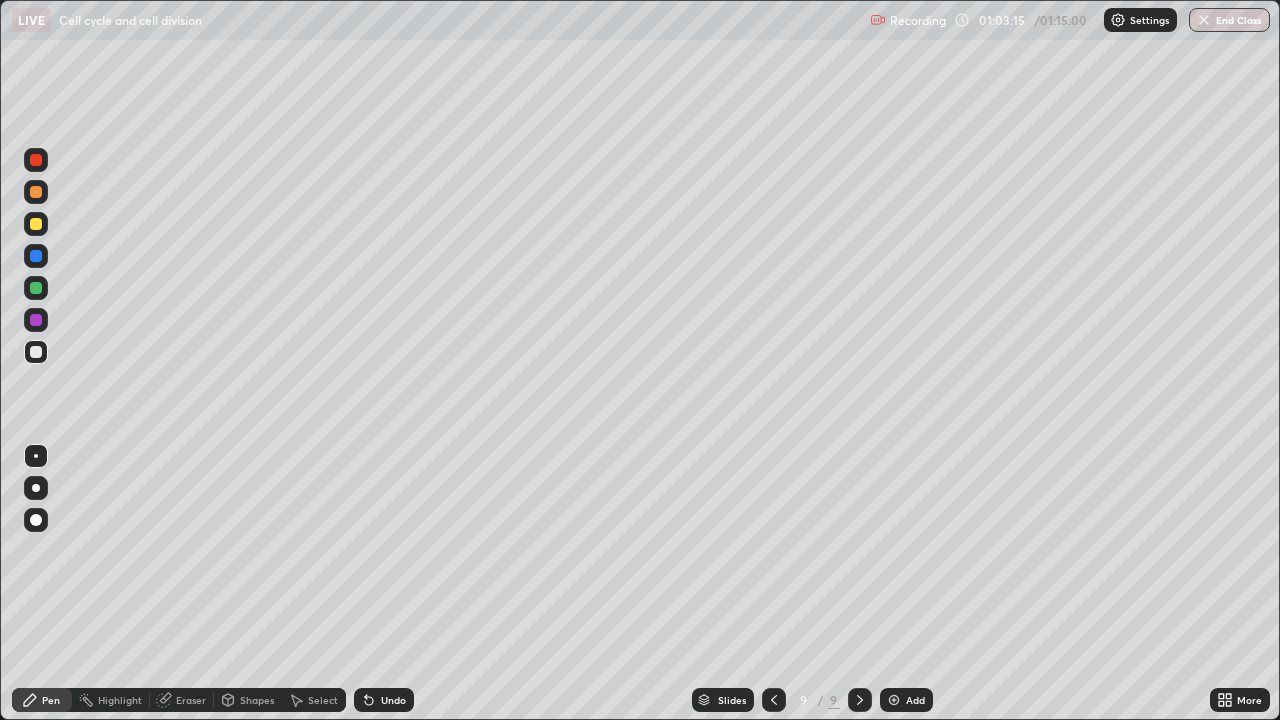 click at bounding box center [36, 224] 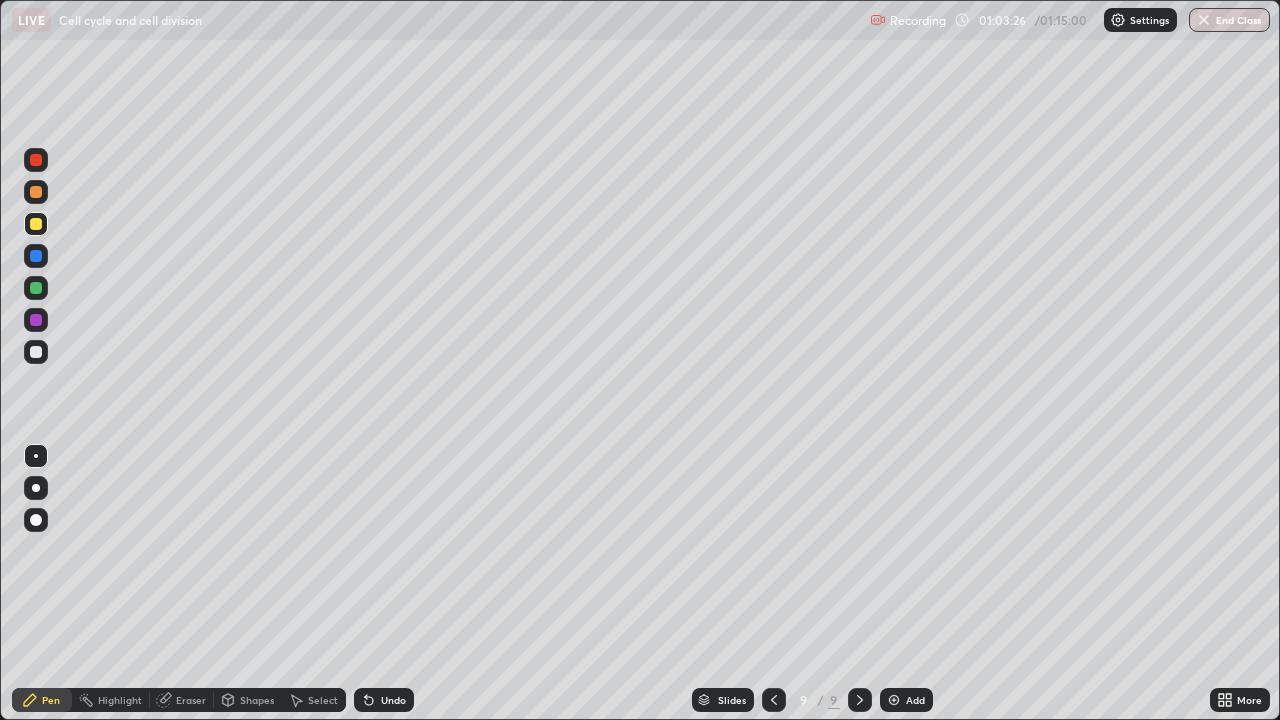 click at bounding box center (36, 352) 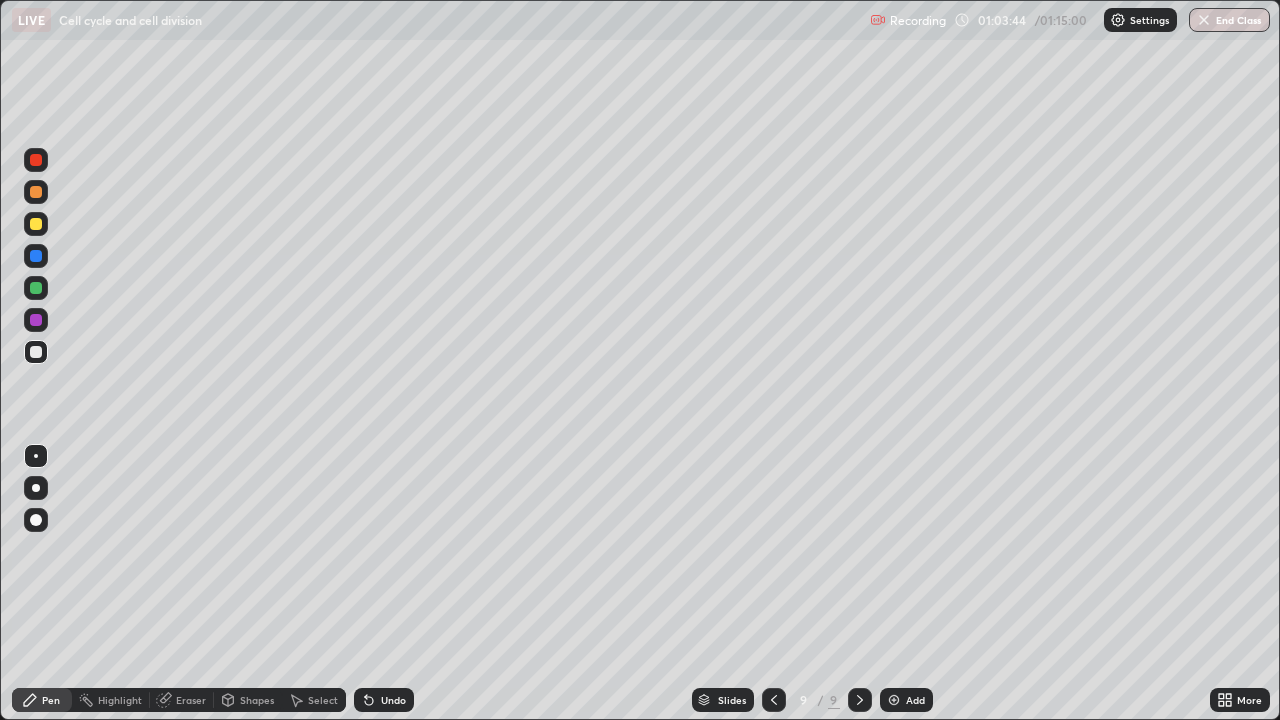 click at bounding box center [36, 224] 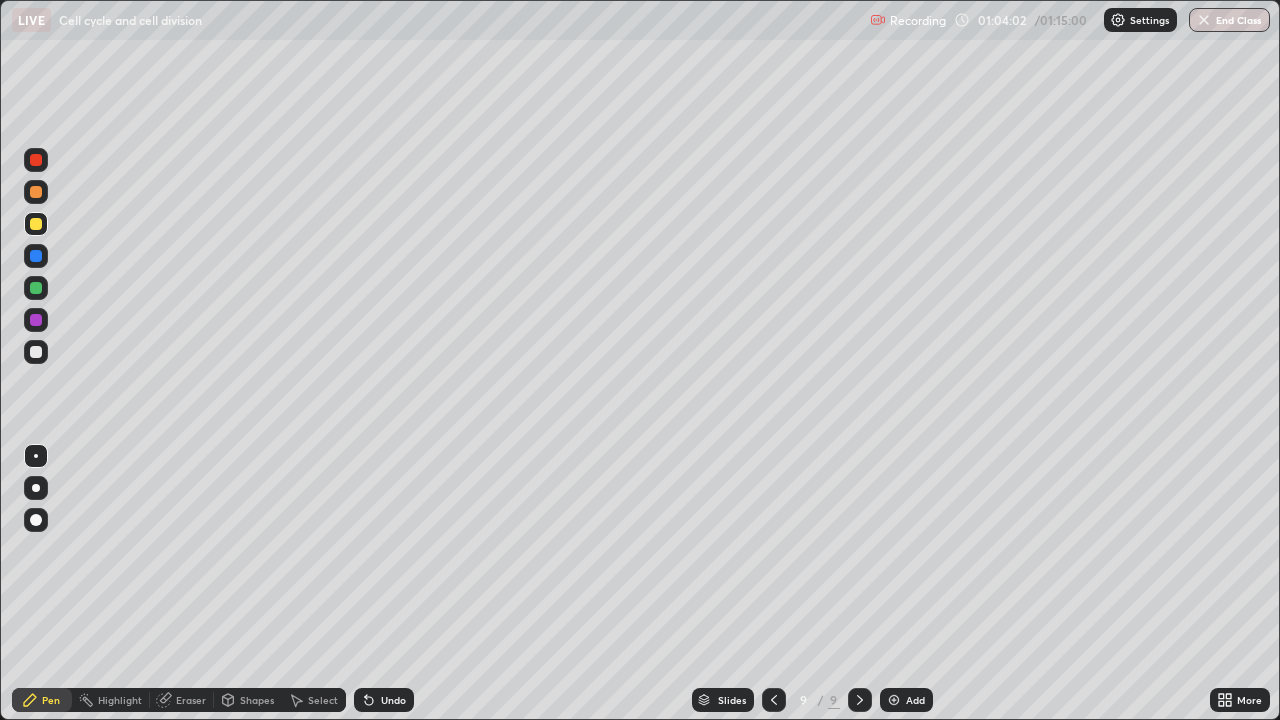click at bounding box center [36, 320] 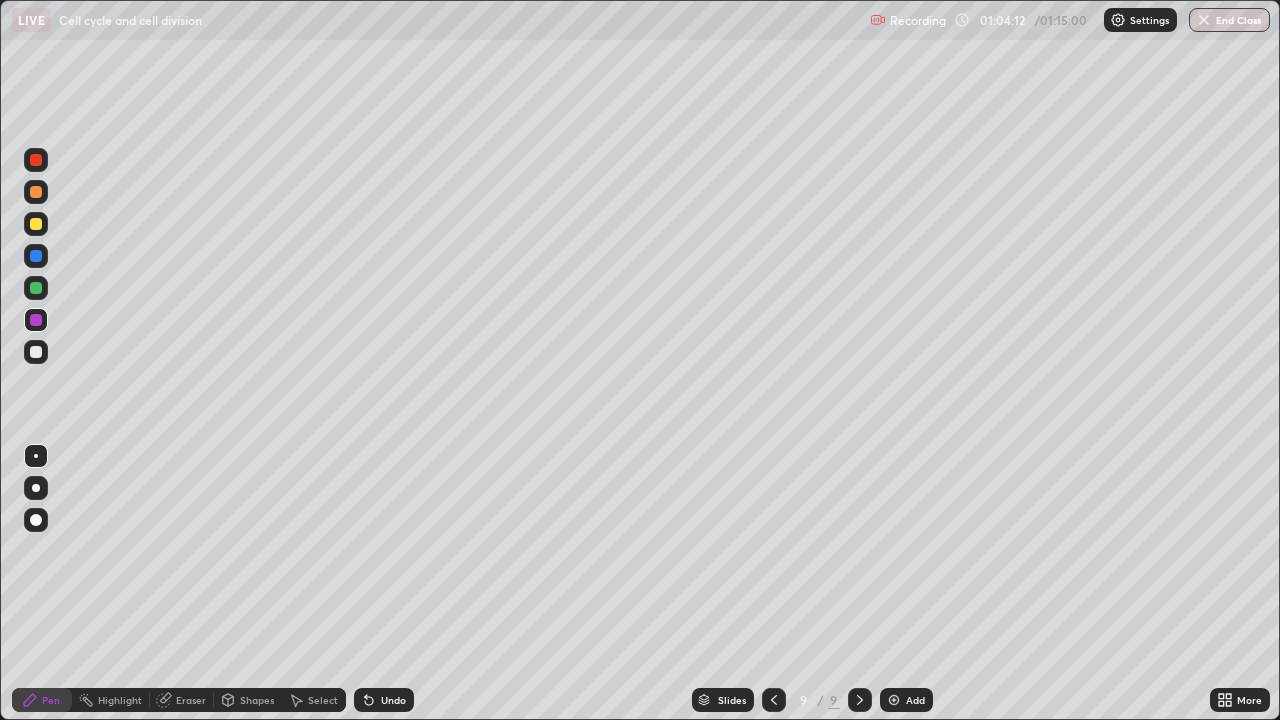 click at bounding box center [36, 352] 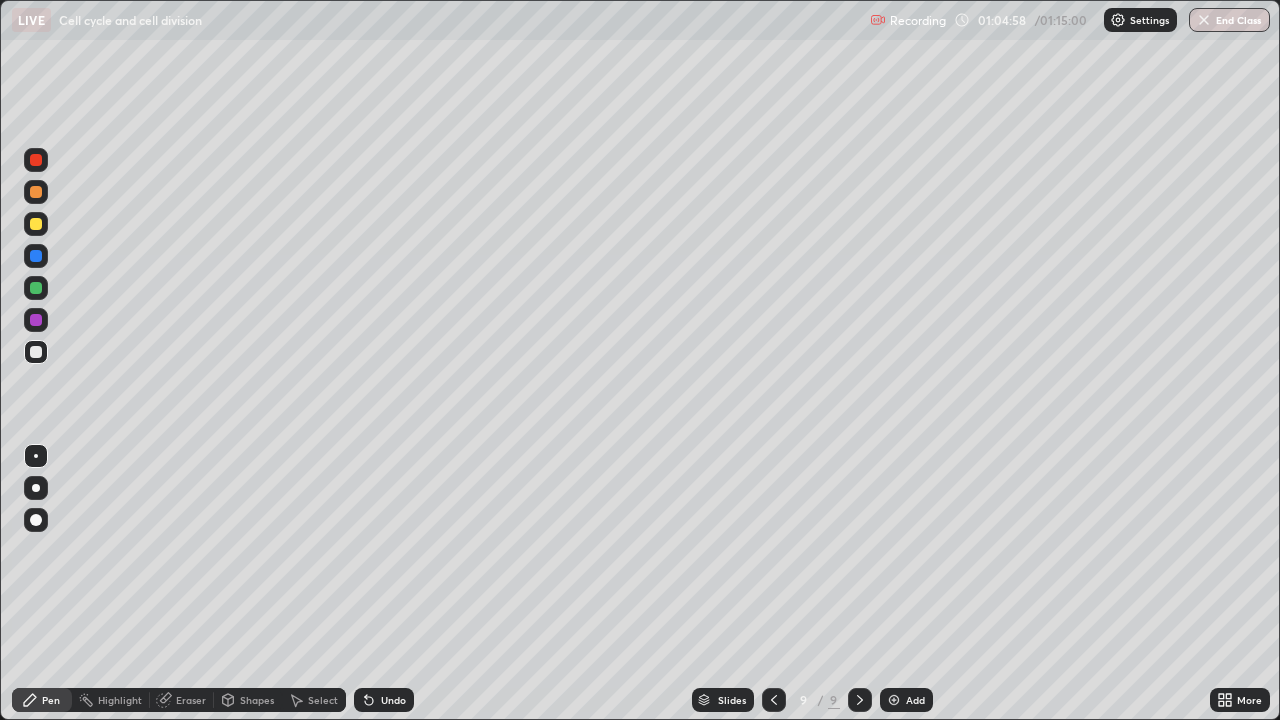 click at bounding box center (36, 224) 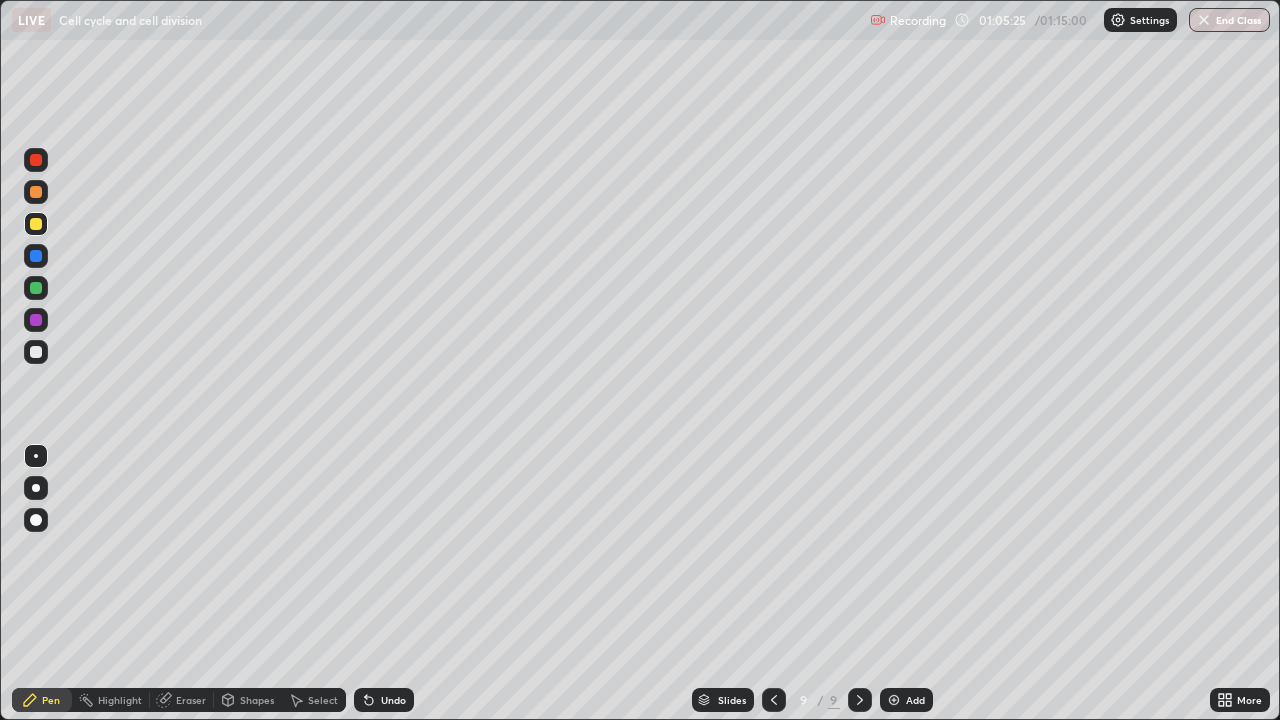 click at bounding box center [36, 320] 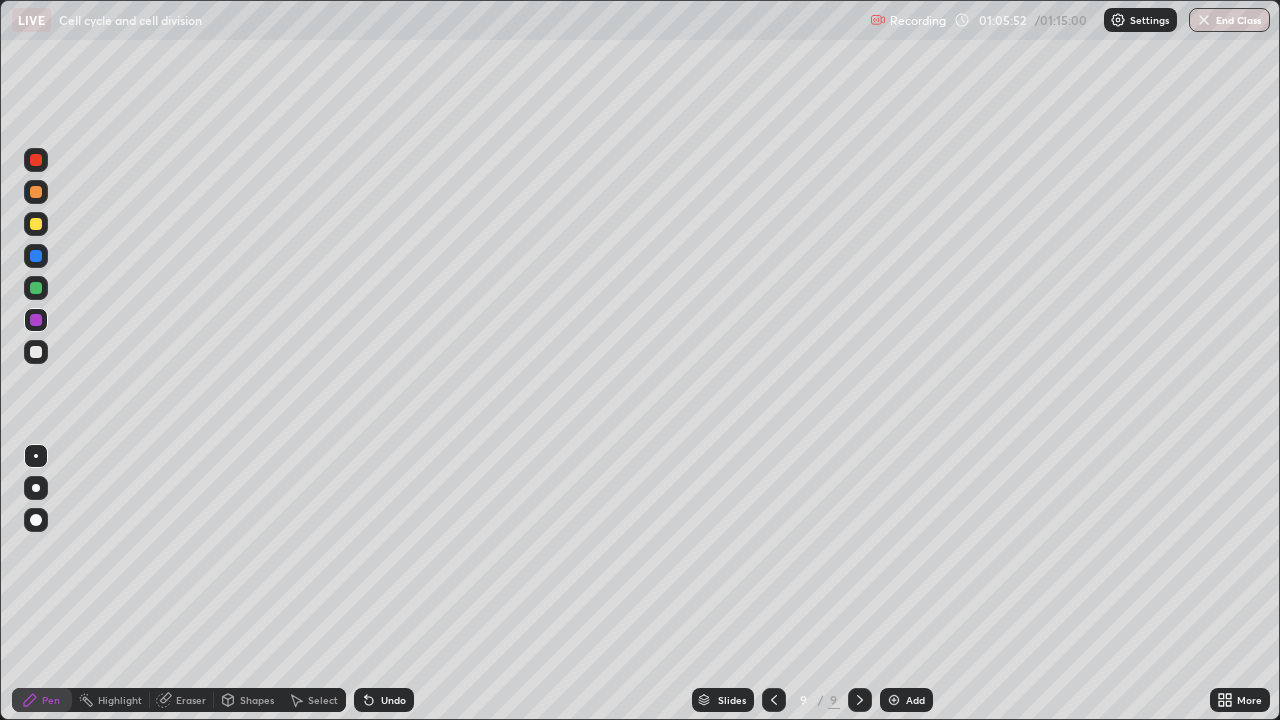 click at bounding box center (36, 352) 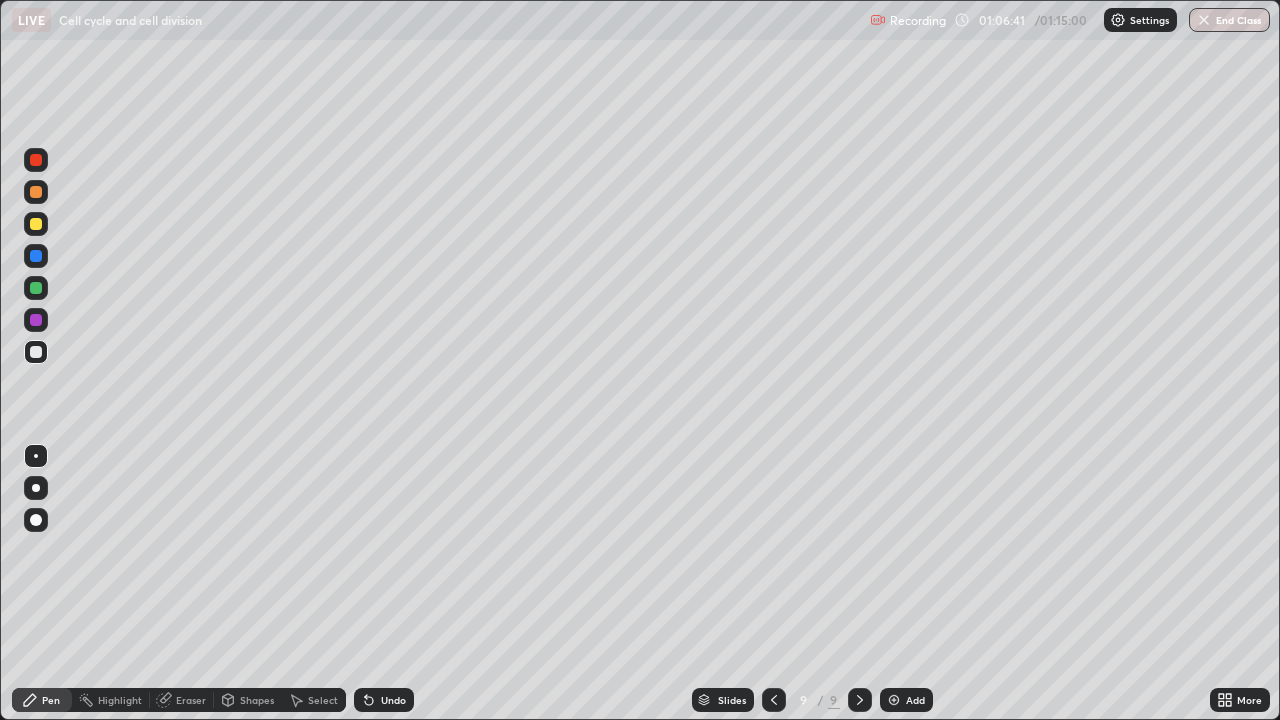 click on "Undo" at bounding box center [393, 700] 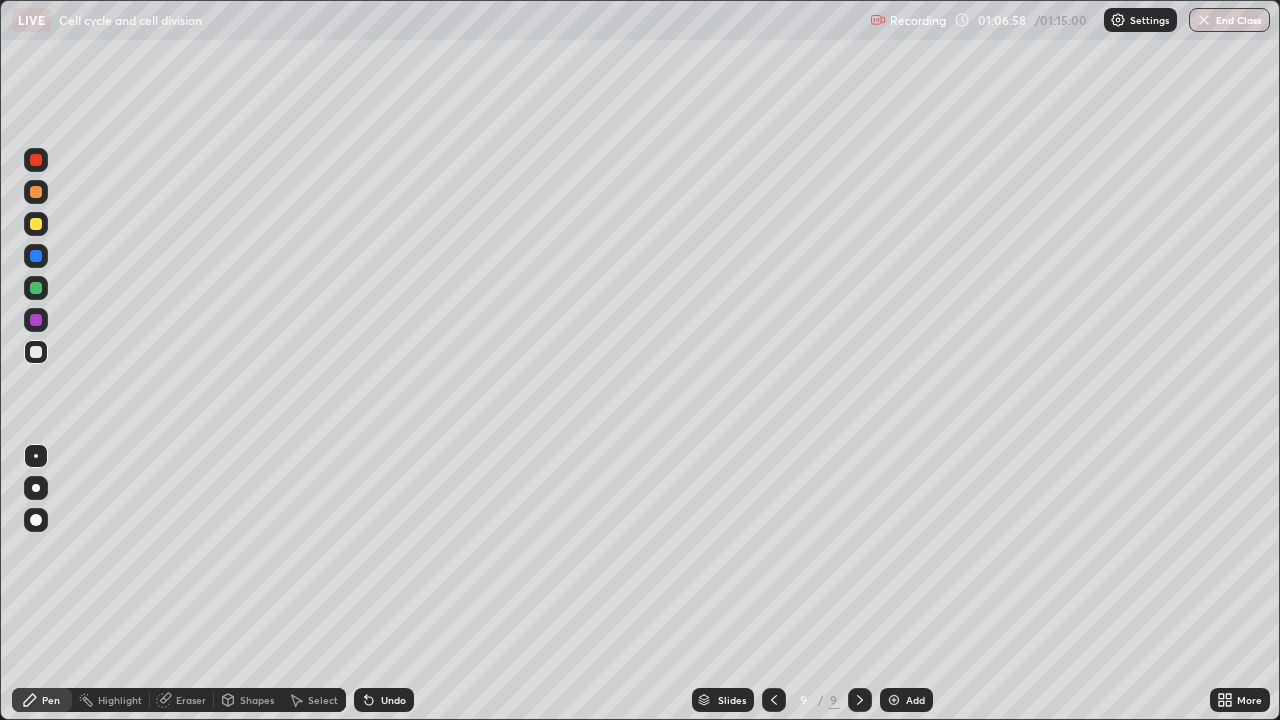 click at bounding box center [36, 320] 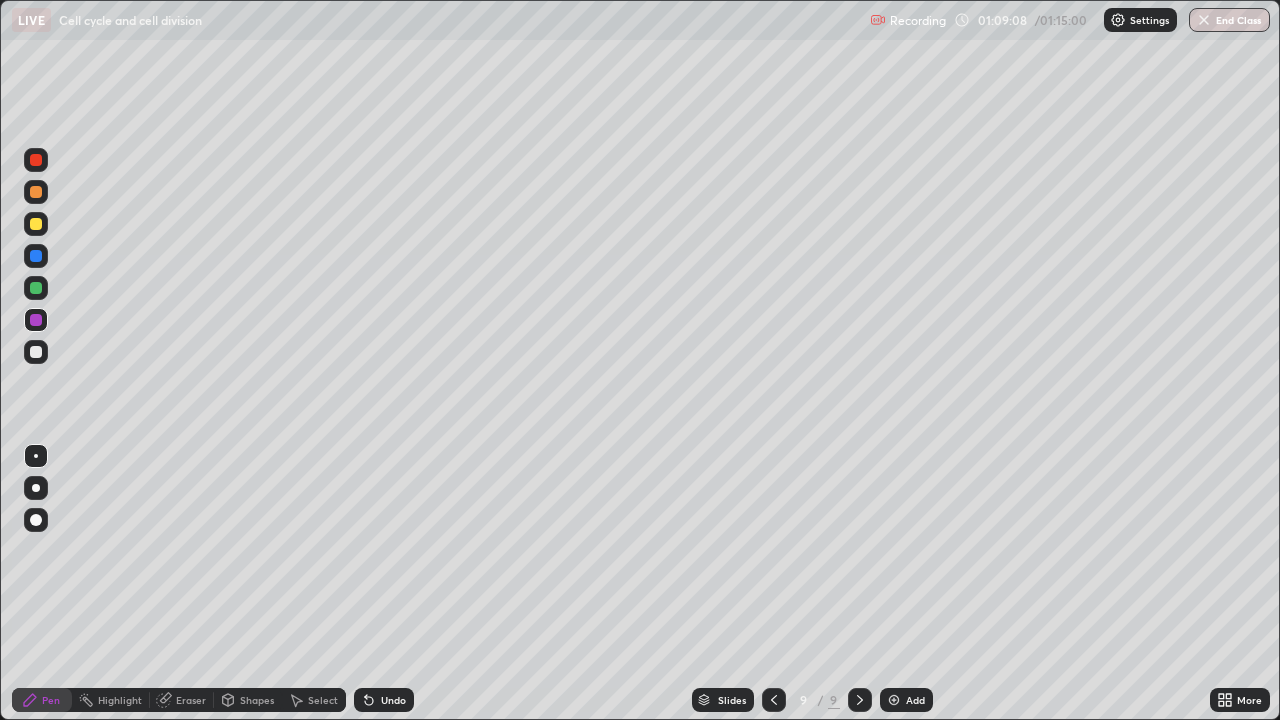 click on "End Class" at bounding box center (1229, 20) 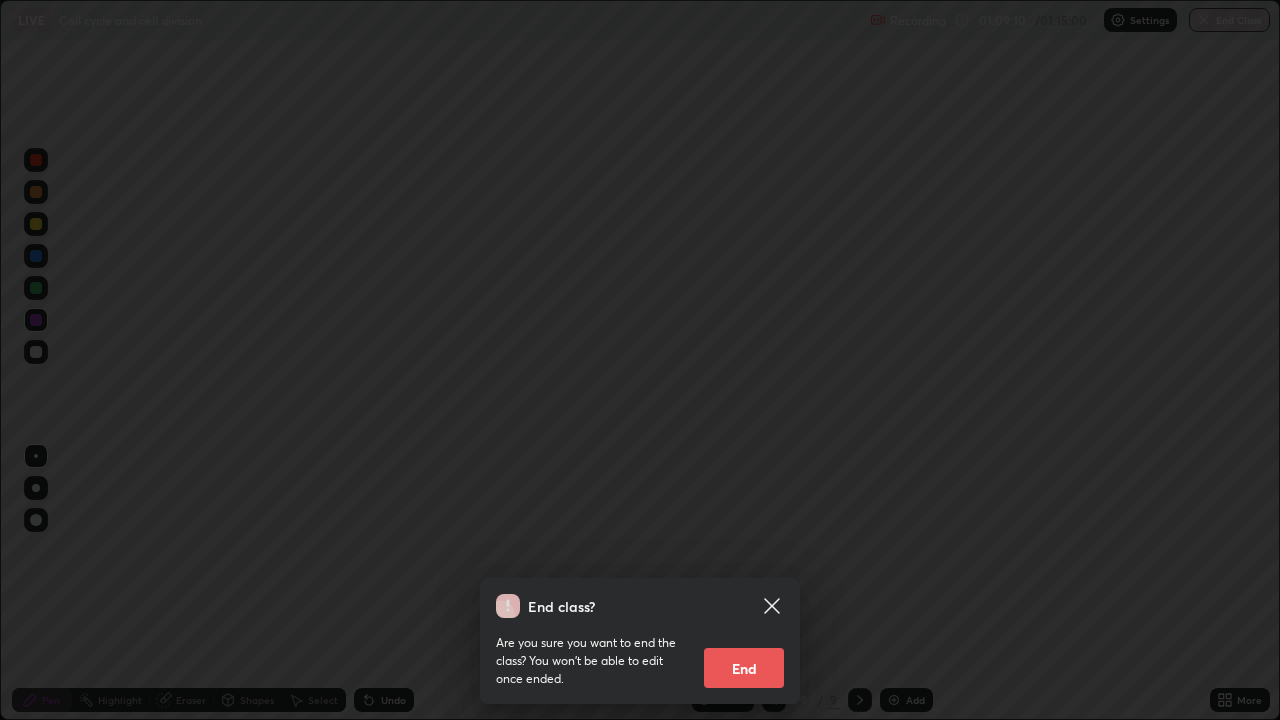 click on "End" at bounding box center (744, 668) 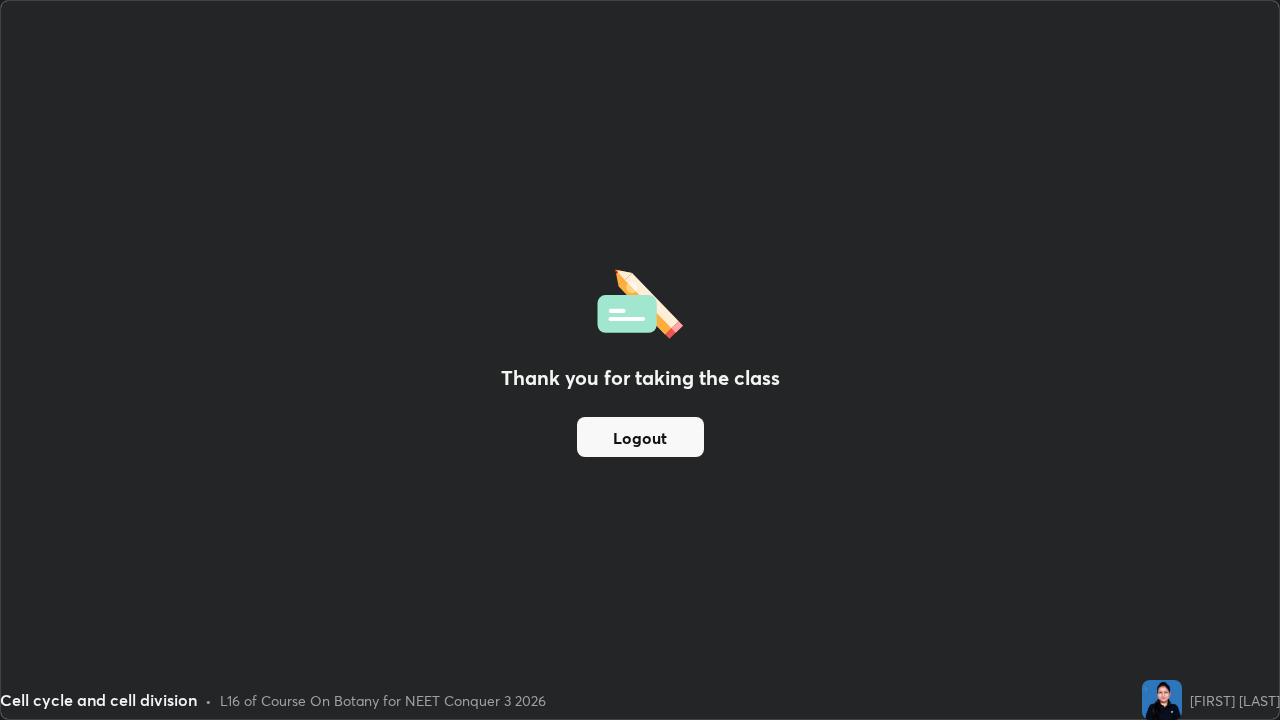 click on "Logout" at bounding box center [640, 437] 